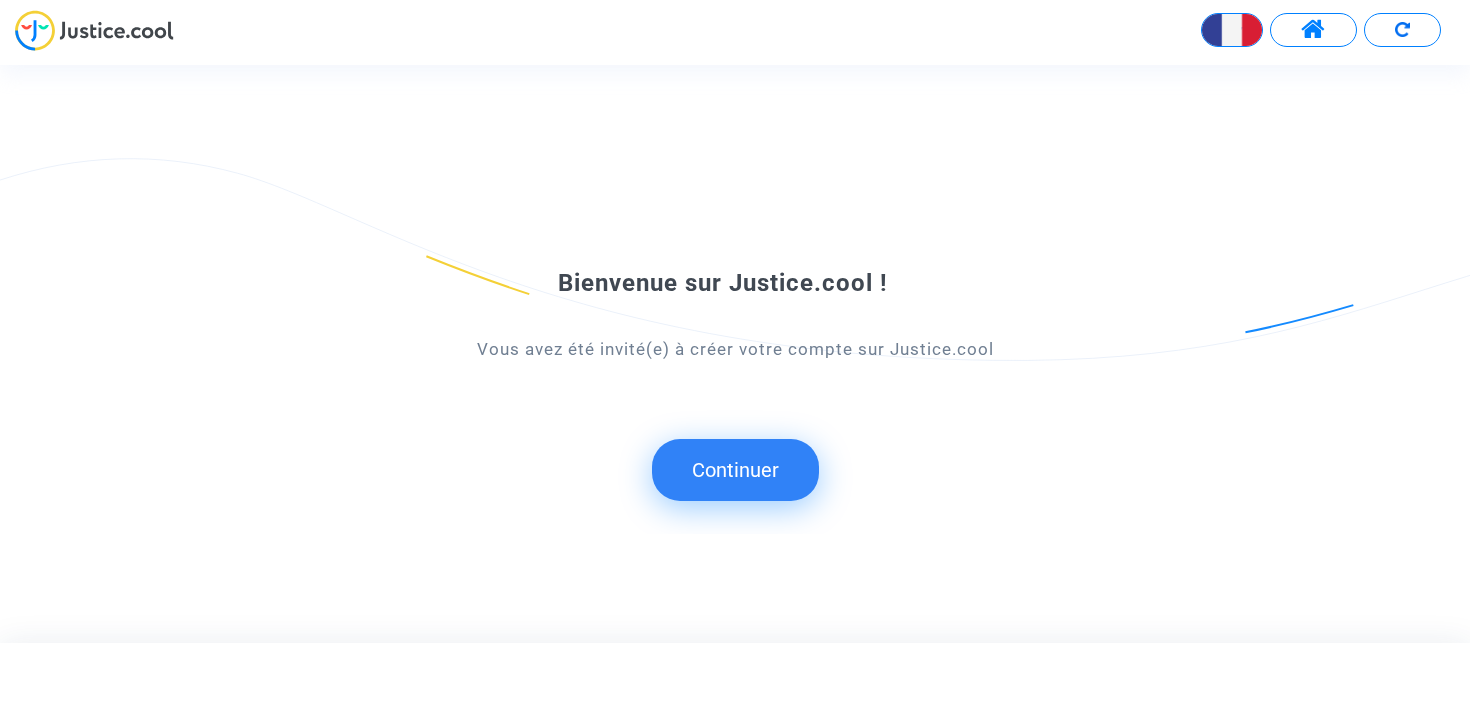 scroll, scrollTop: 0, scrollLeft: 0, axis: both 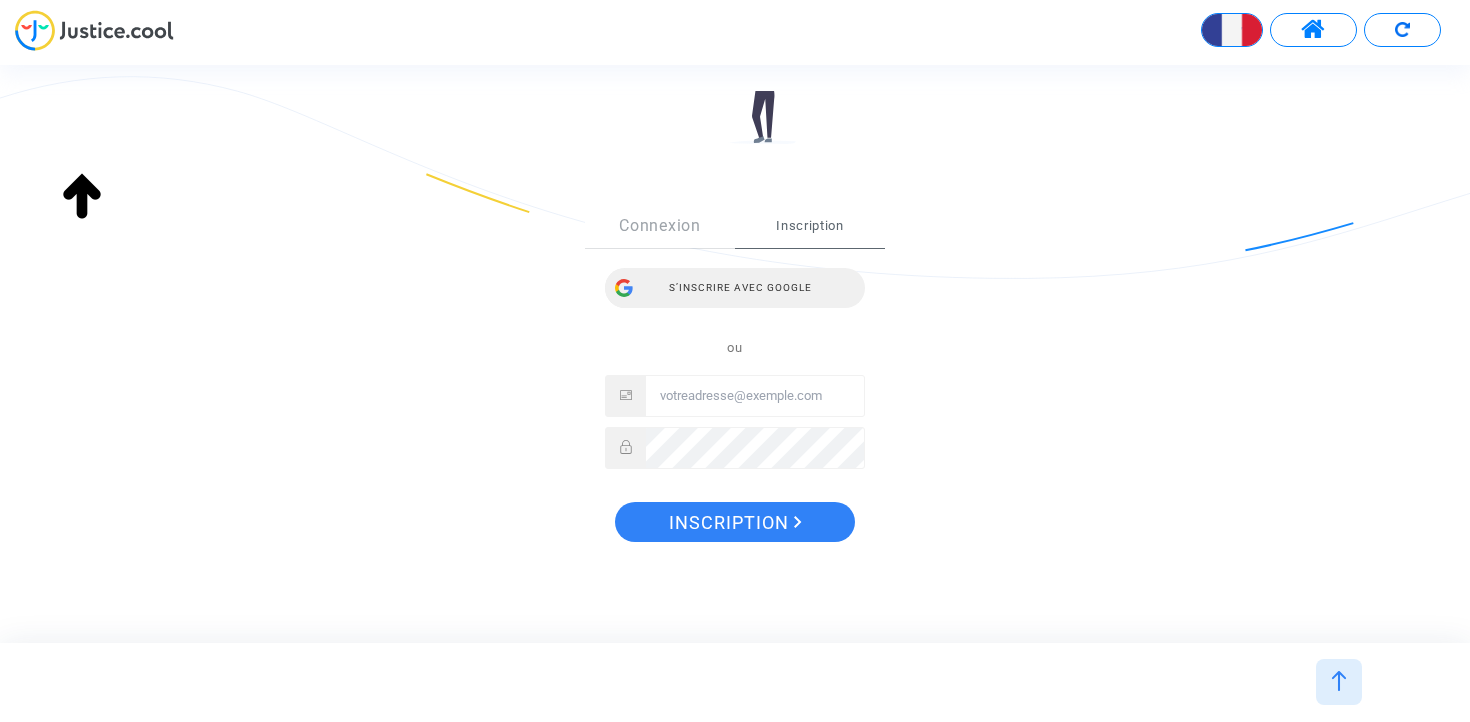 click on "S’inscrire avec Google" at bounding box center (735, 288) 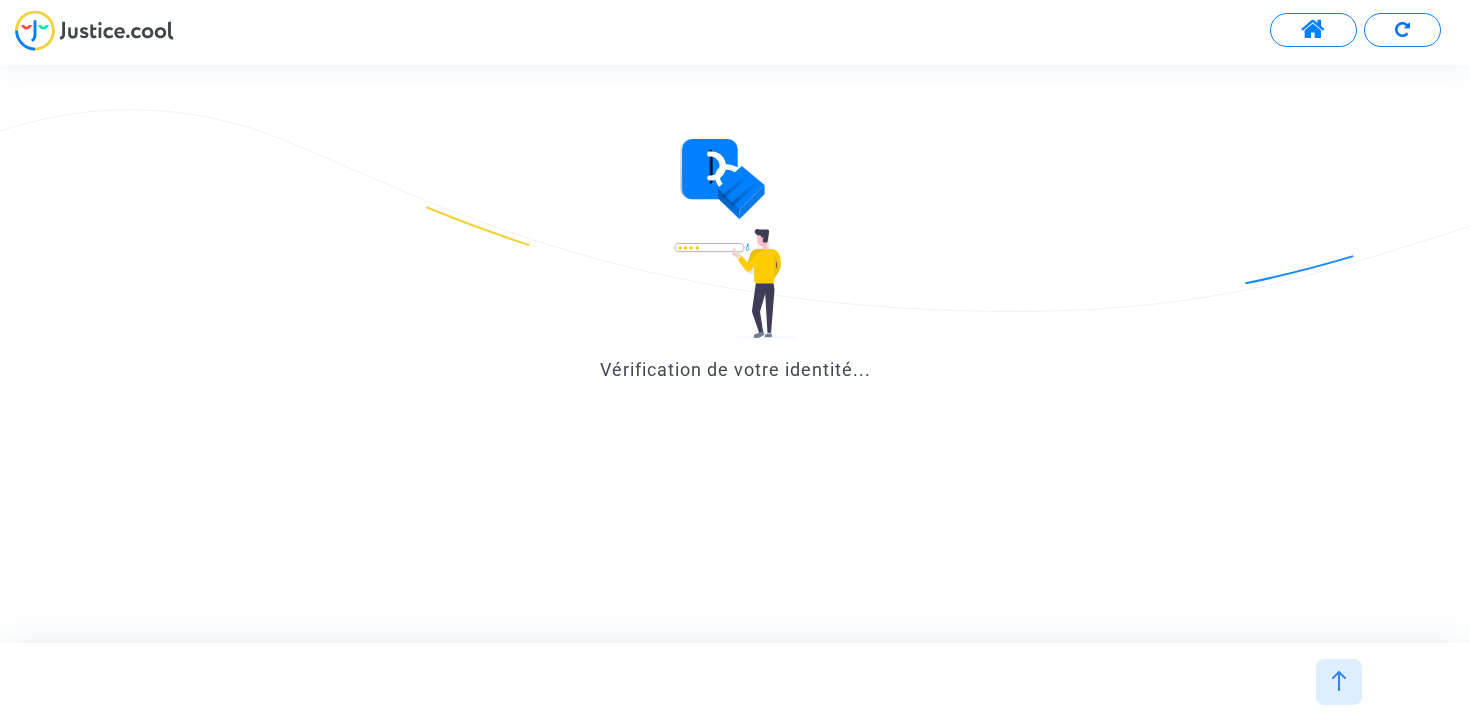 scroll, scrollTop: 0, scrollLeft: 0, axis: both 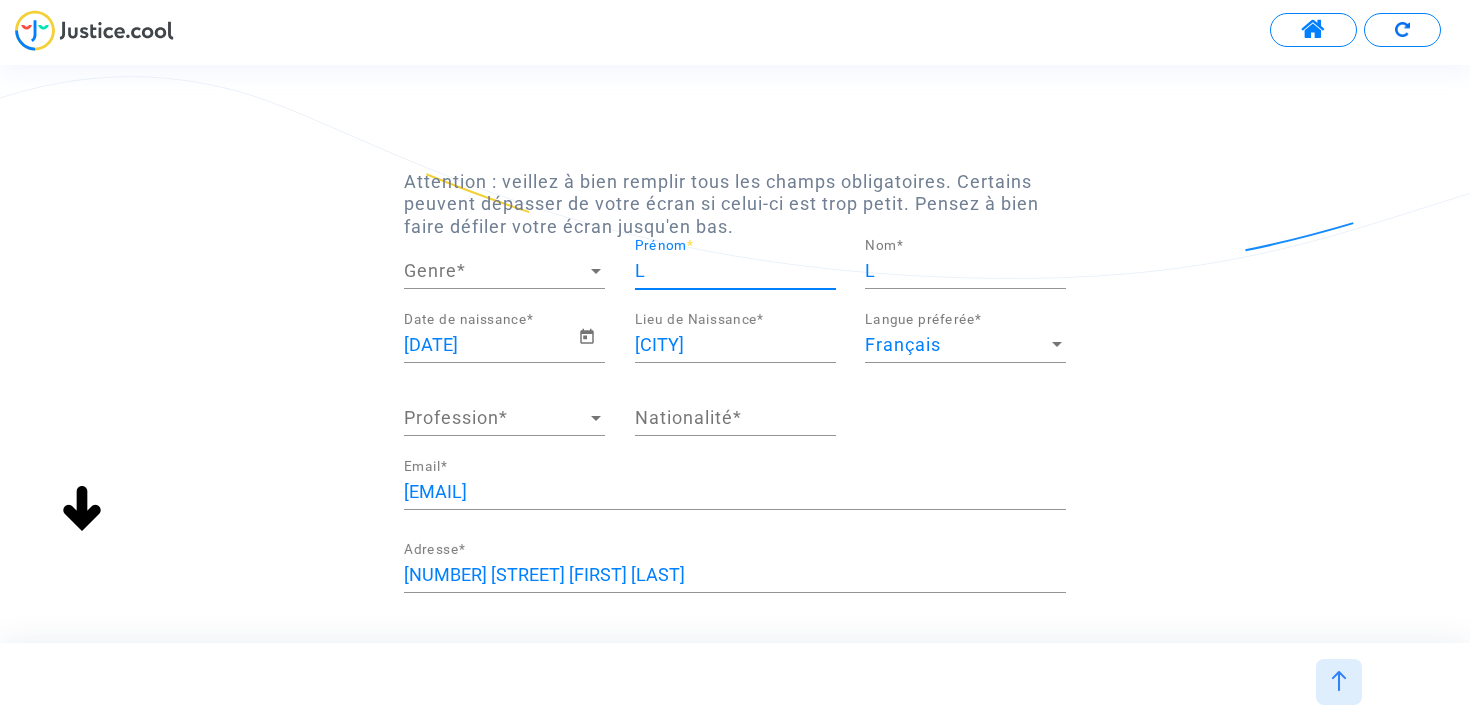 click on "L" at bounding box center [735, 271] 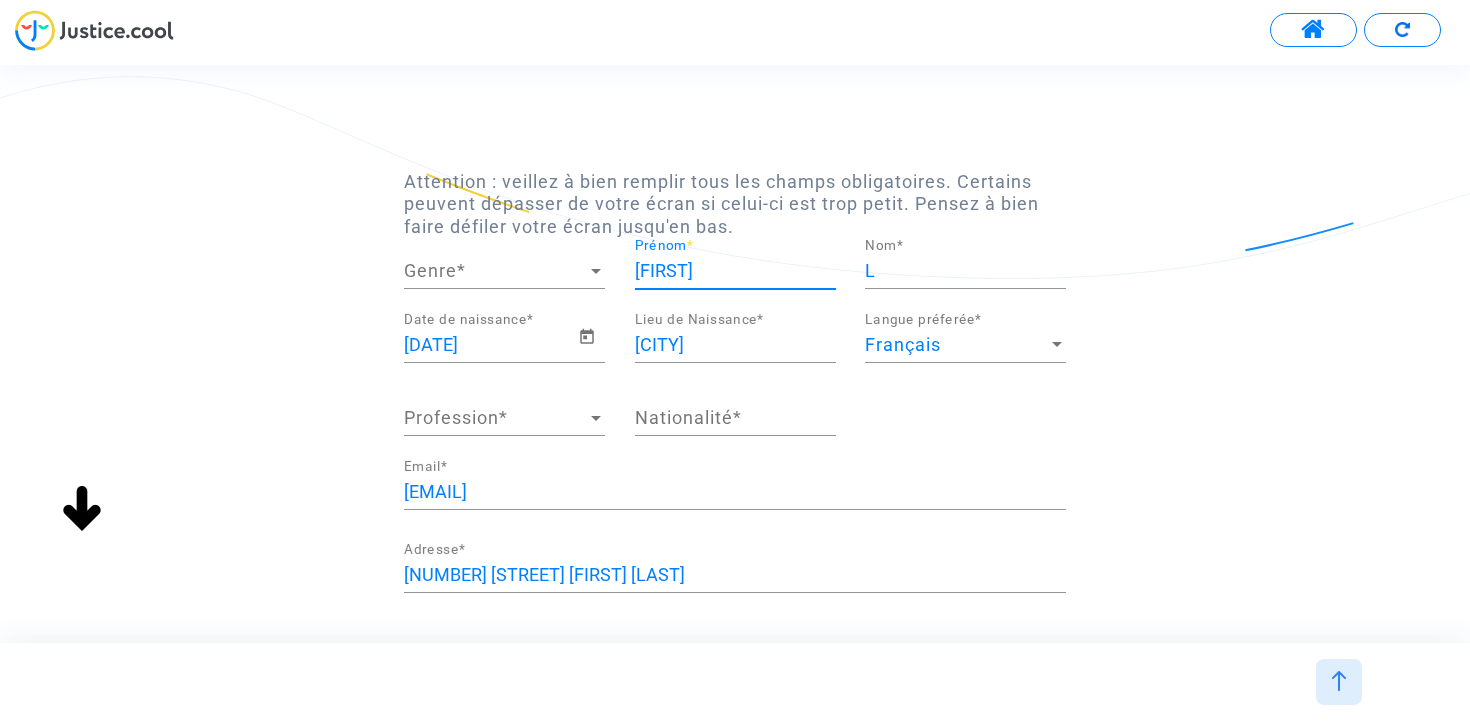 type on "Julien" 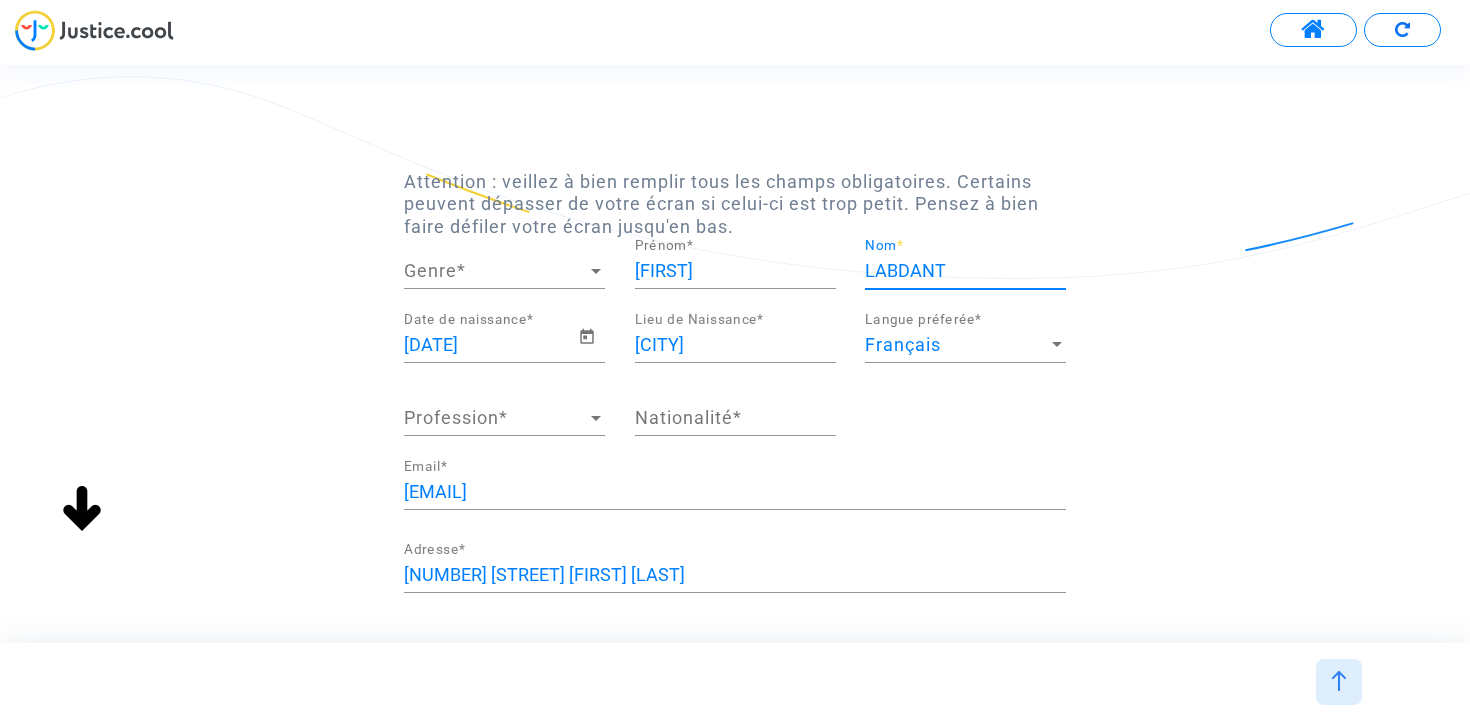 type on "LABDANT" 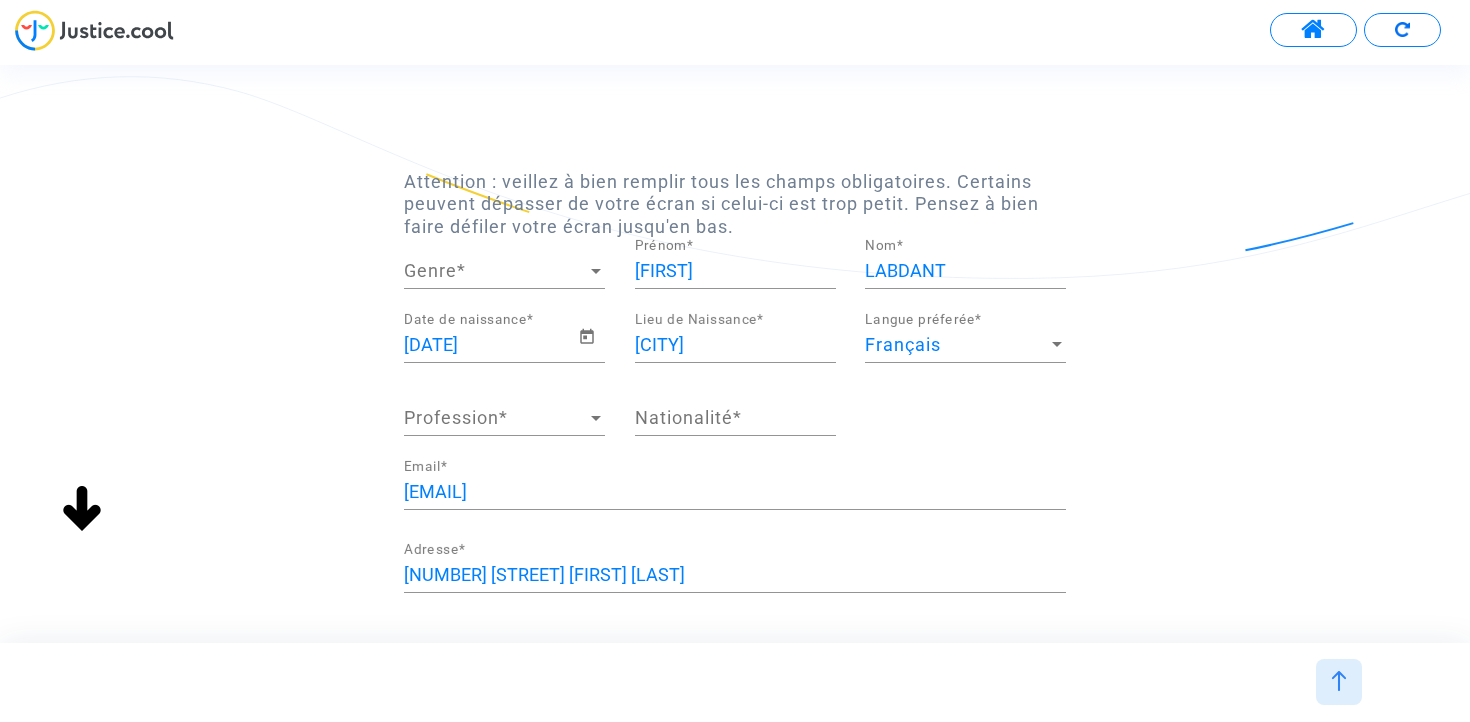 scroll, scrollTop: 63, scrollLeft: 0, axis: vertical 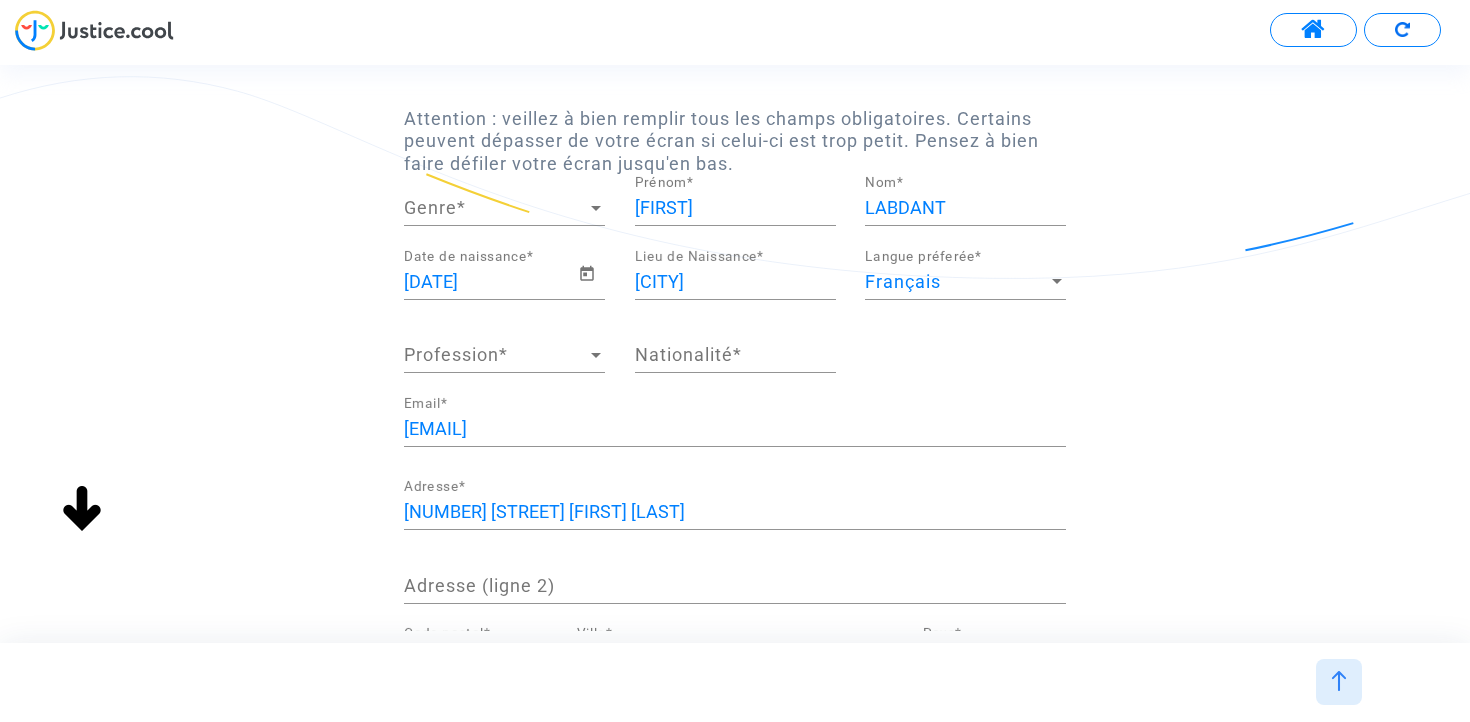 click on "Nationalité  *" at bounding box center (735, 355) 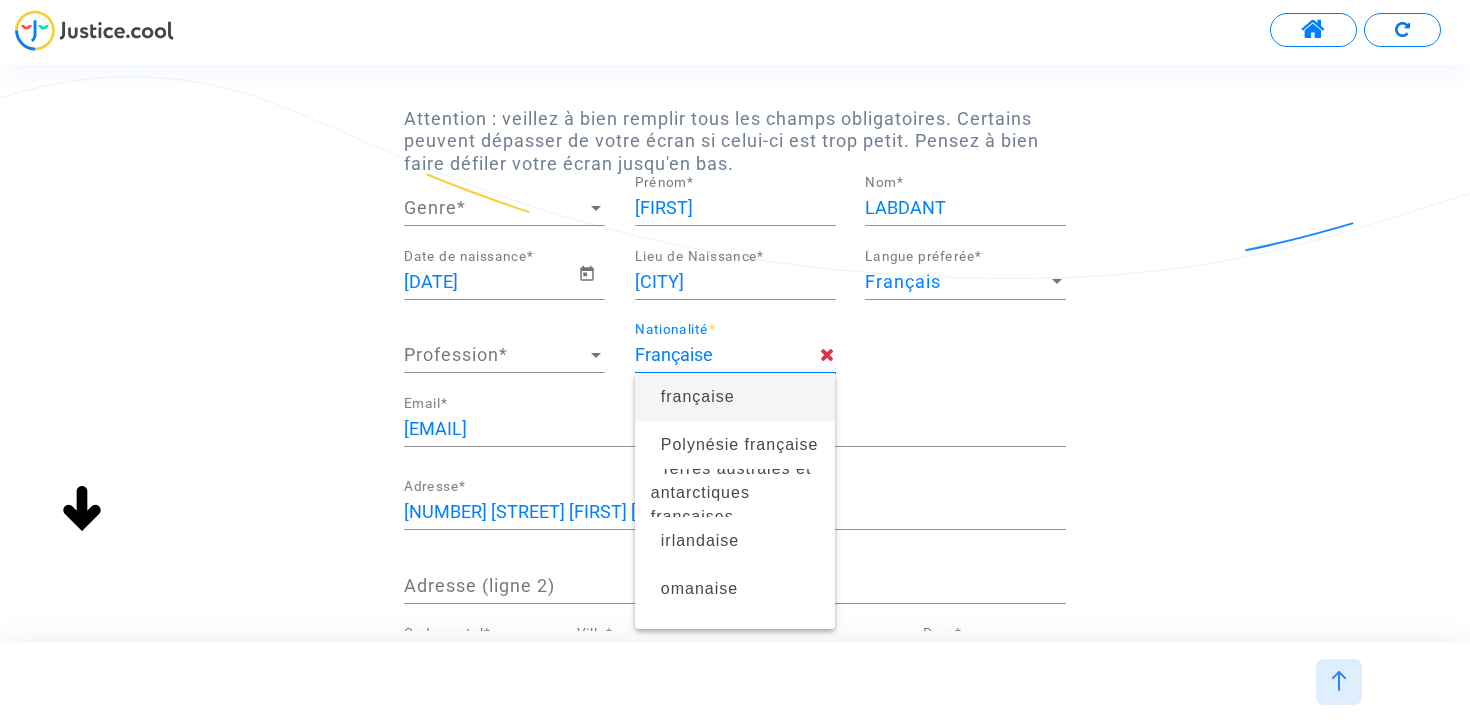 type on "Française" 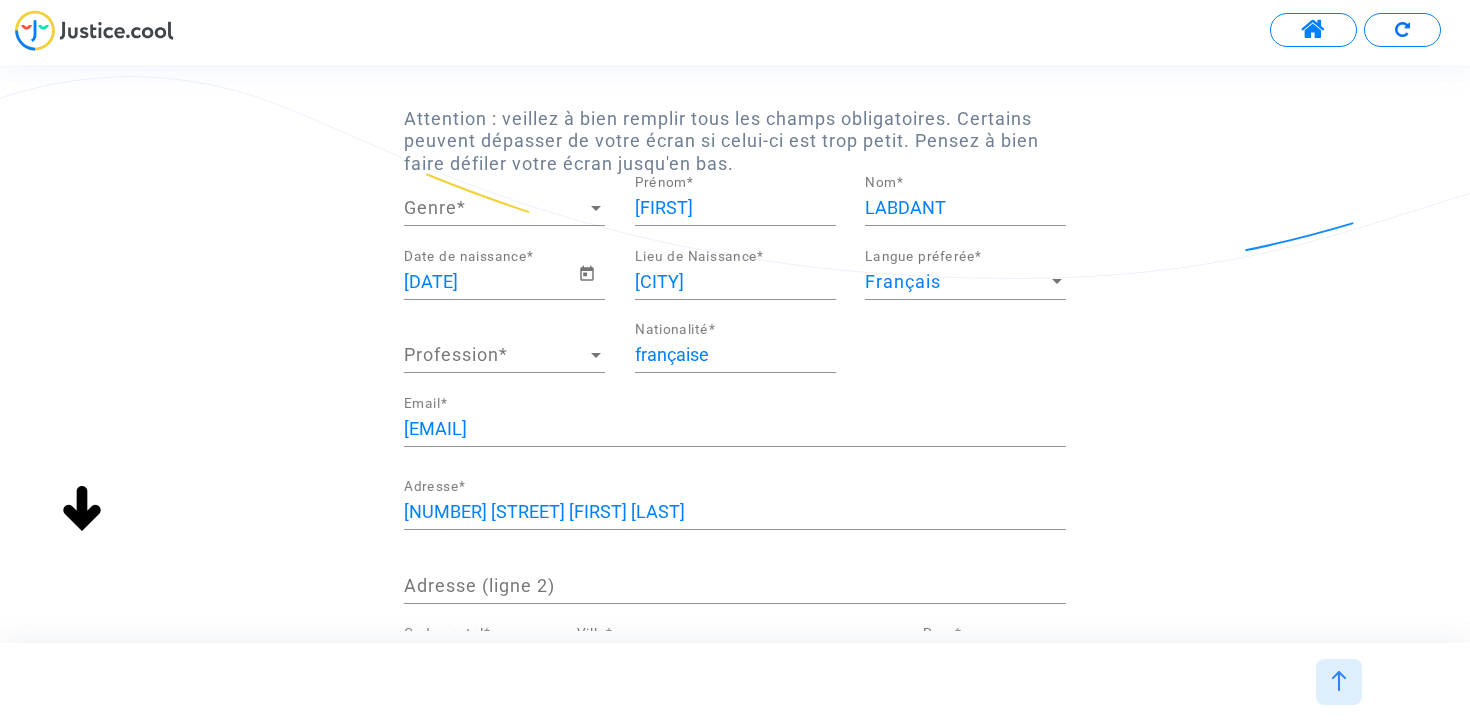 click on "Profession" at bounding box center [495, 355] 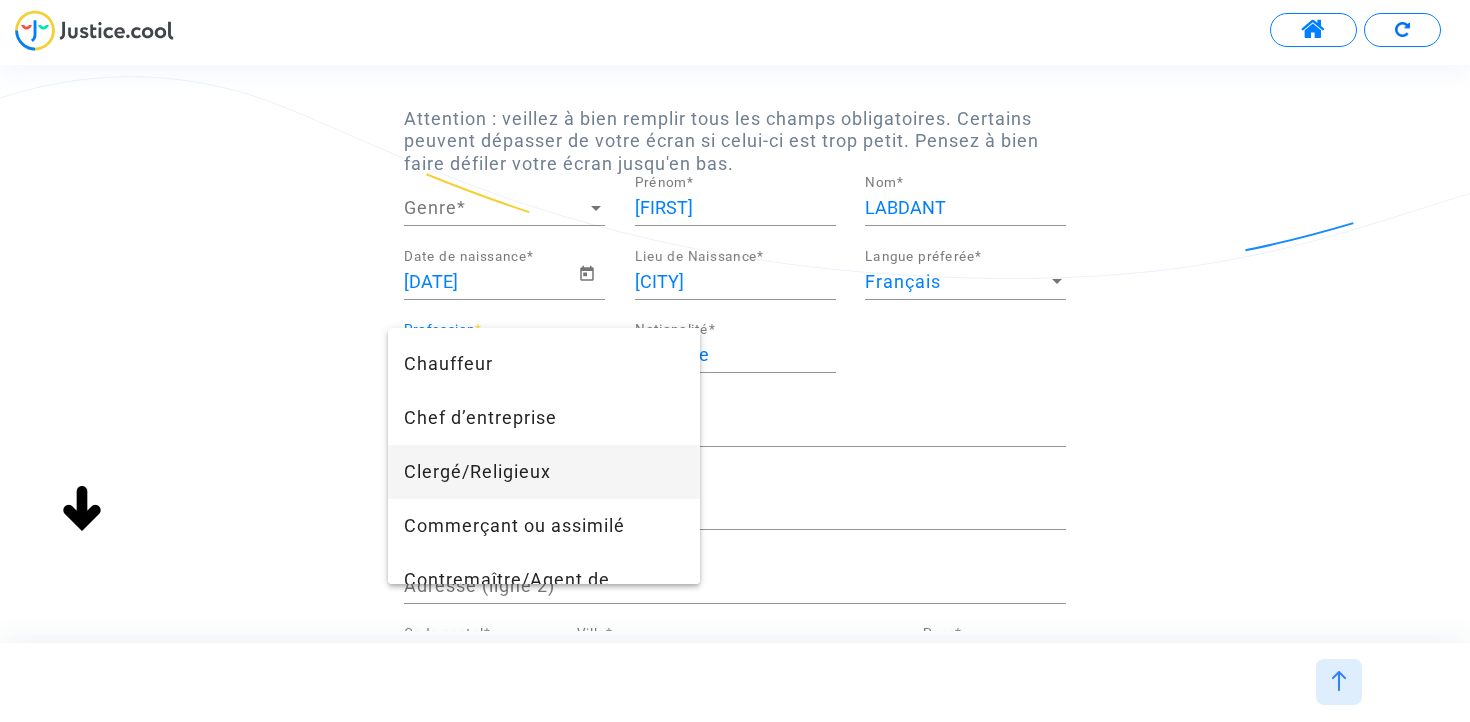 scroll, scrollTop: 218, scrollLeft: 0, axis: vertical 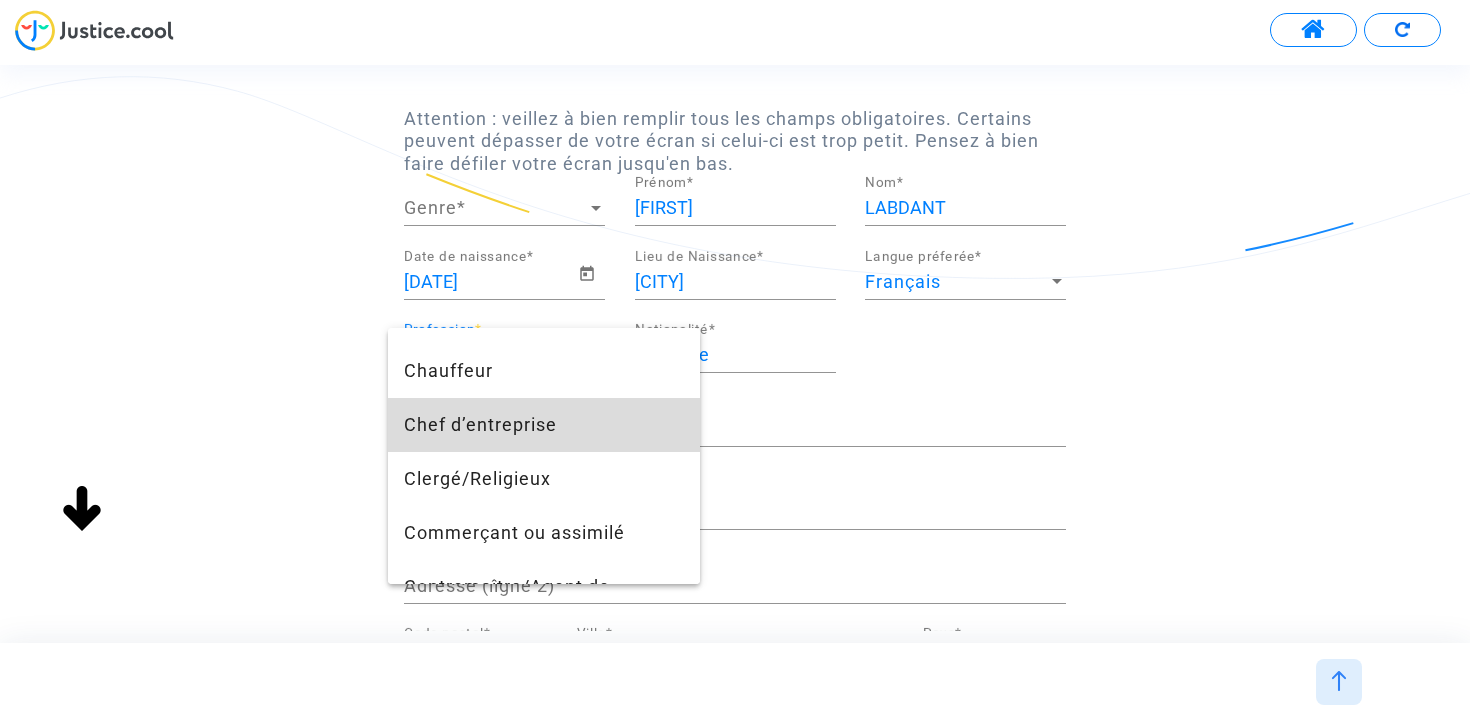 click on "Chef d’entreprise" at bounding box center (544, 425) 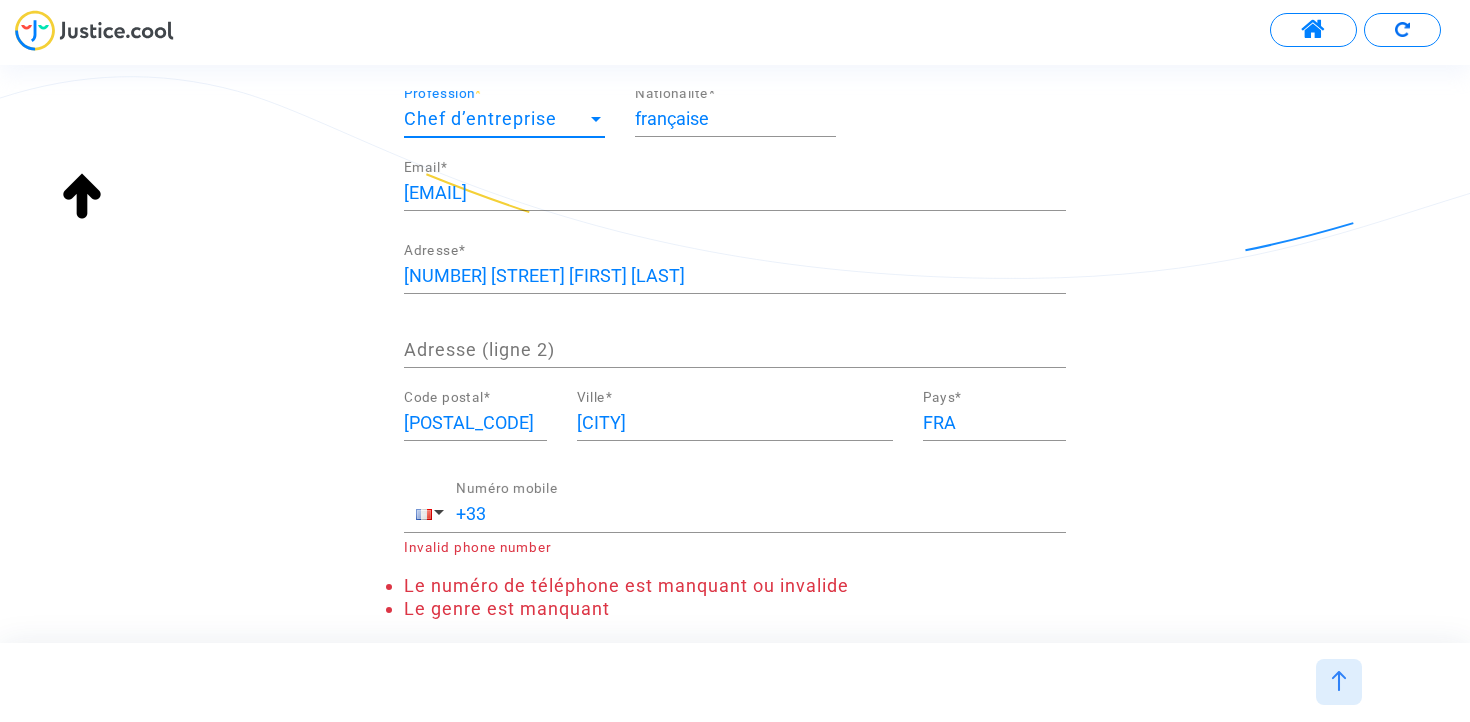 scroll, scrollTop: 311, scrollLeft: 0, axis: vertical 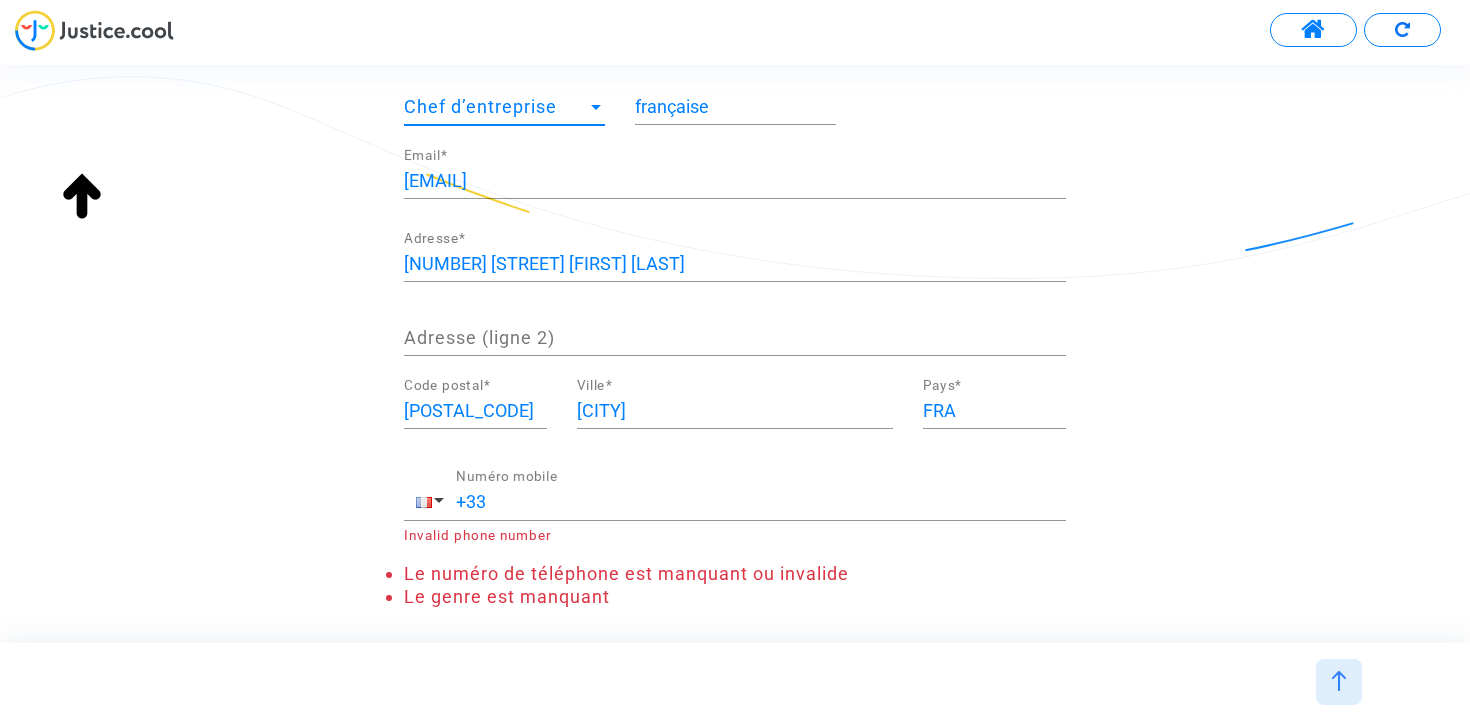 click on "3 Rue Frédéric de Salm" at bounding box center [735, 264] 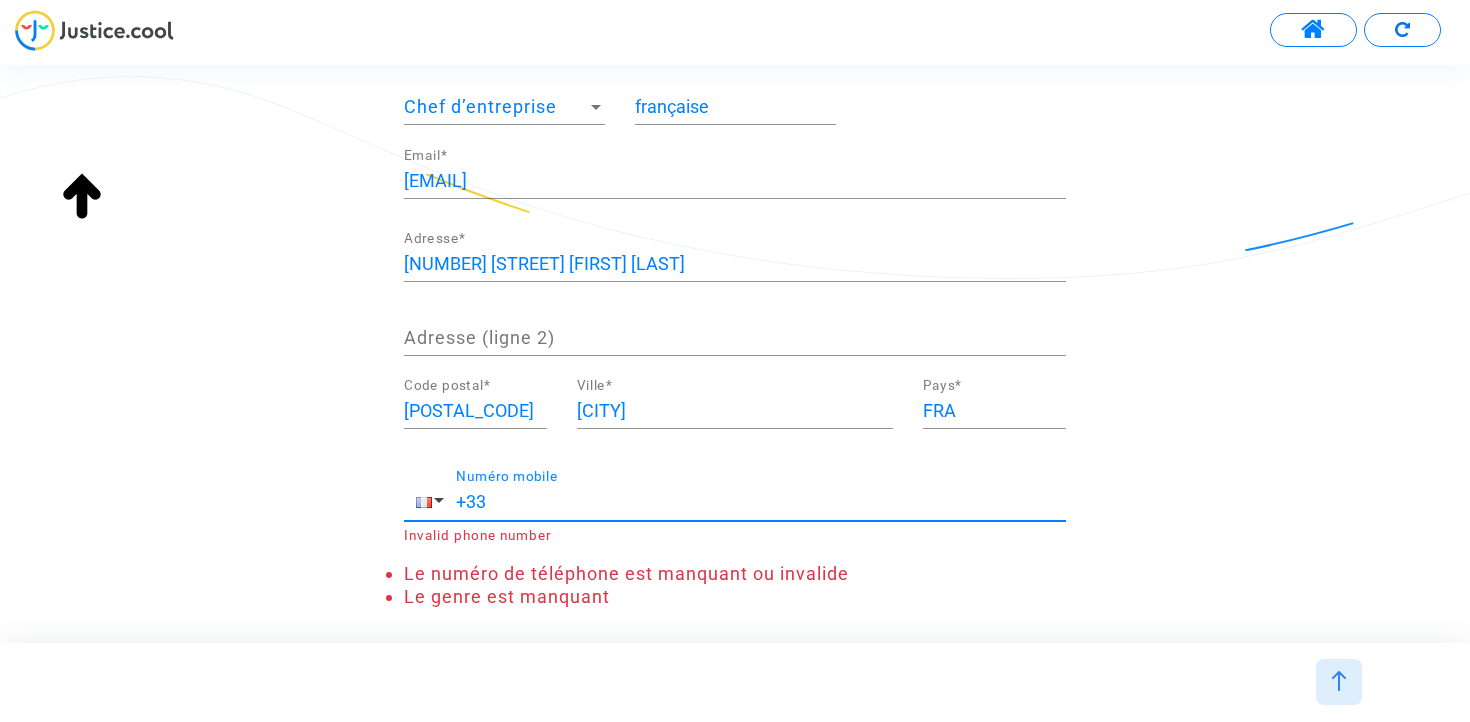 click on "+33" at bounding box center [761, 502] 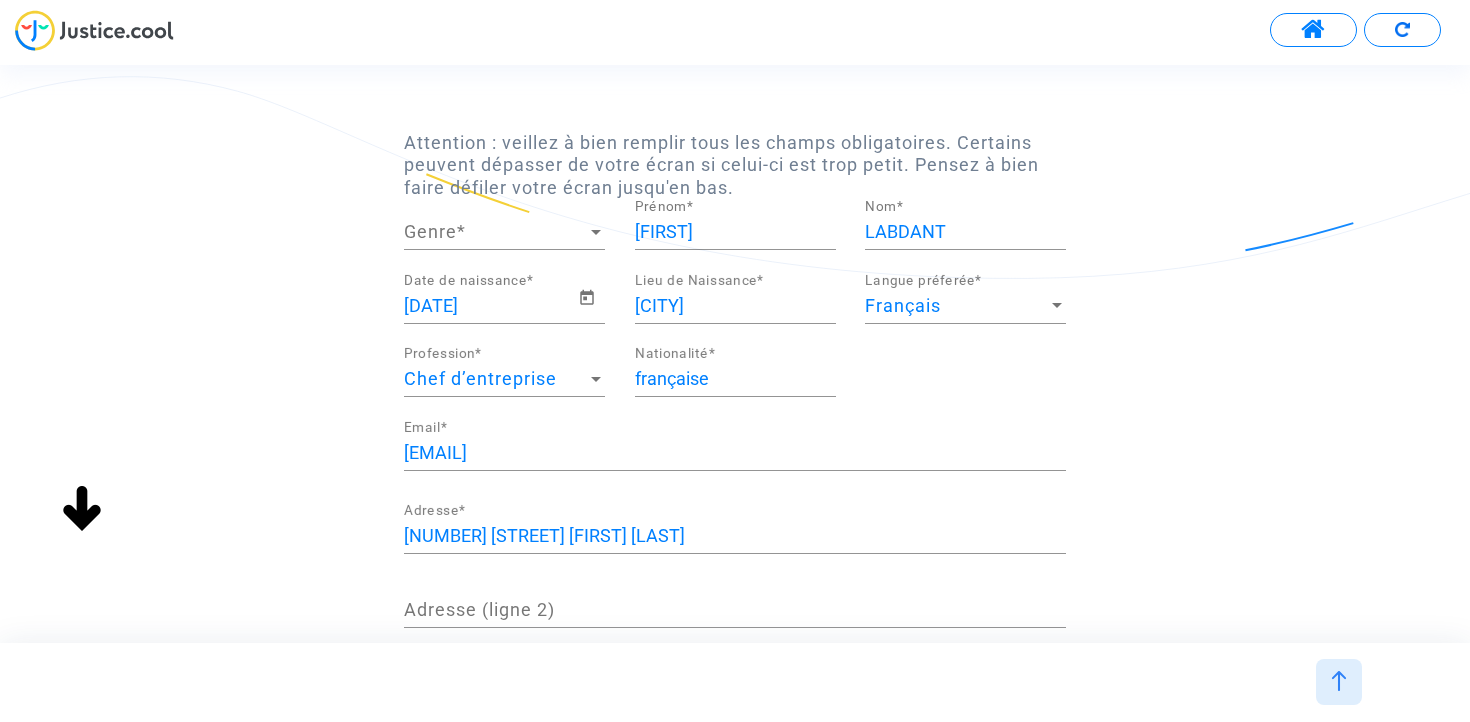 scroll, scrollTop: 0, scrollLeft: 0, axis: both 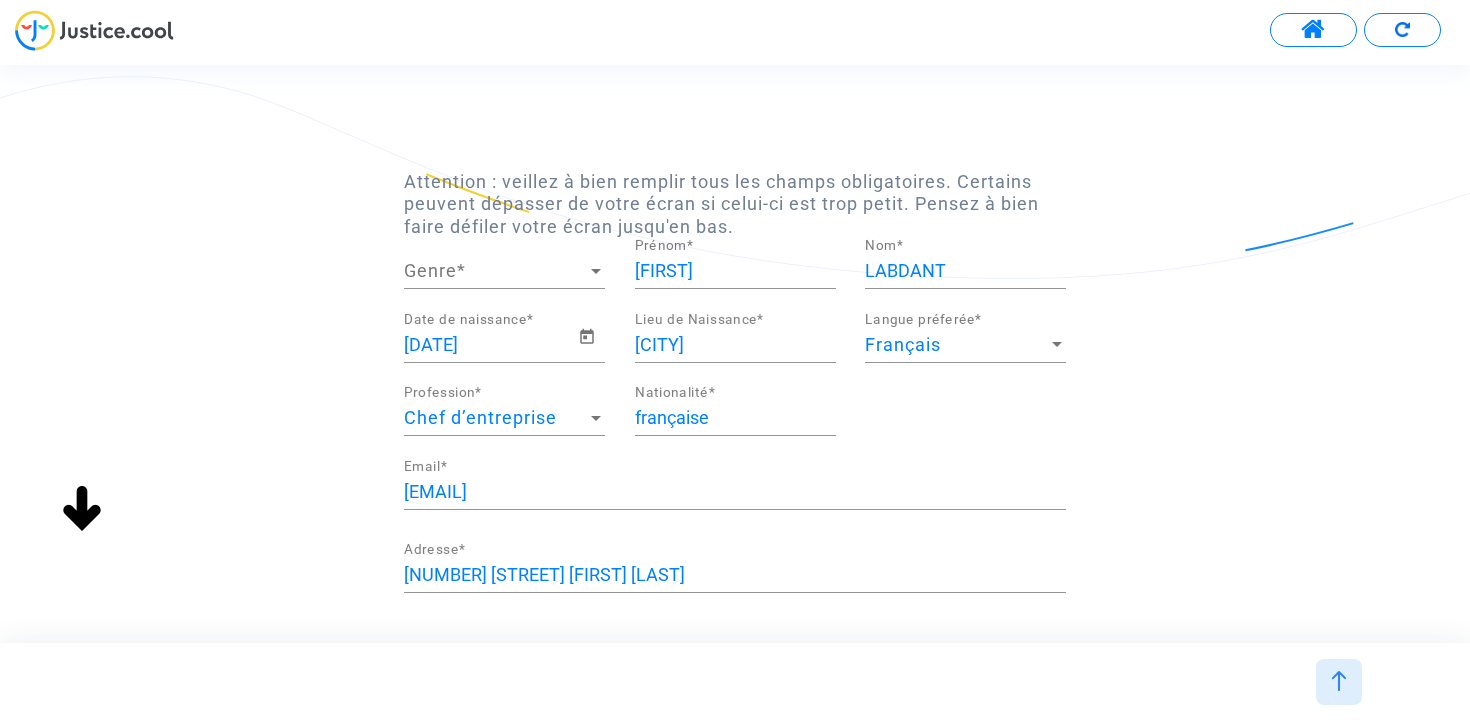 type on "+33 637089757" 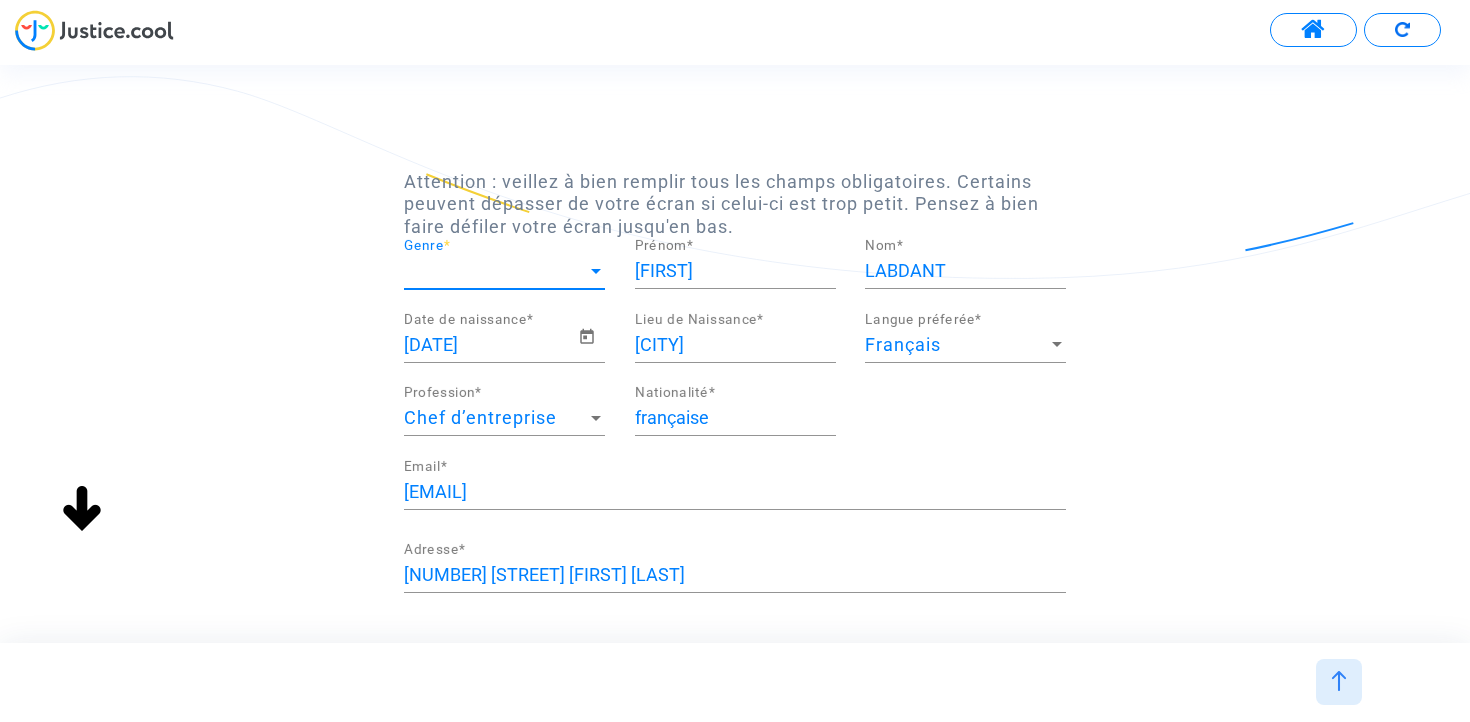 click on "Genre" at bounding box center [495, 271] 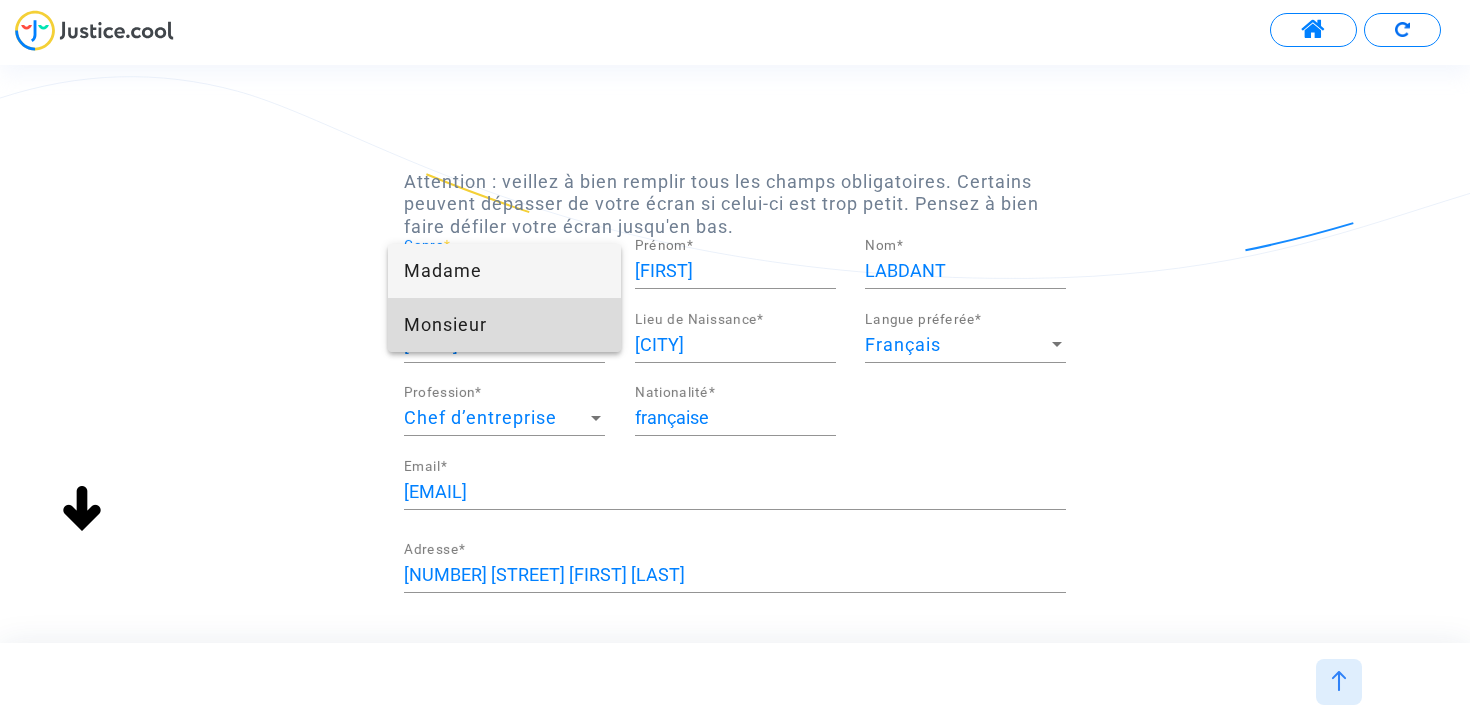 click on "Monsieur" at bounding box center (504, 325) 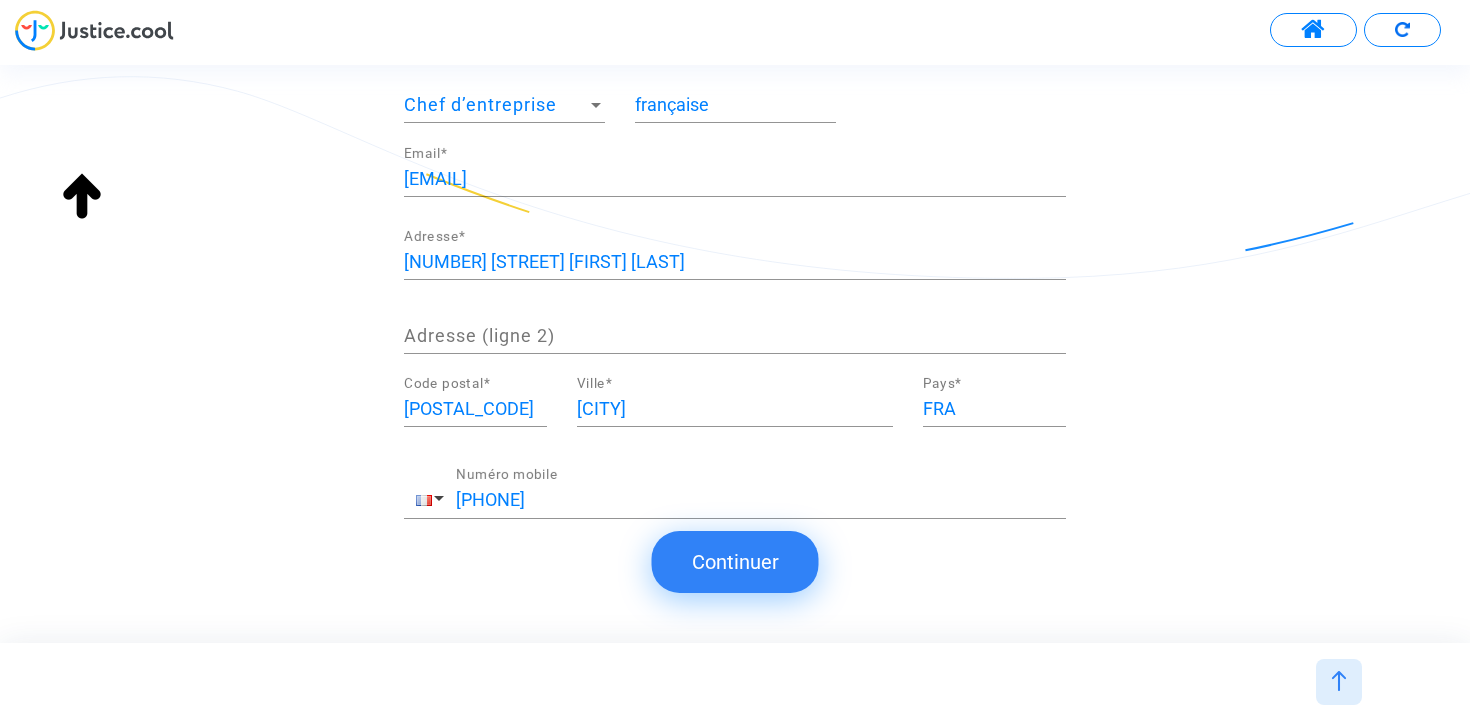 scroll, scrollTop: 343, scrollLeft: 0, axis: vertical 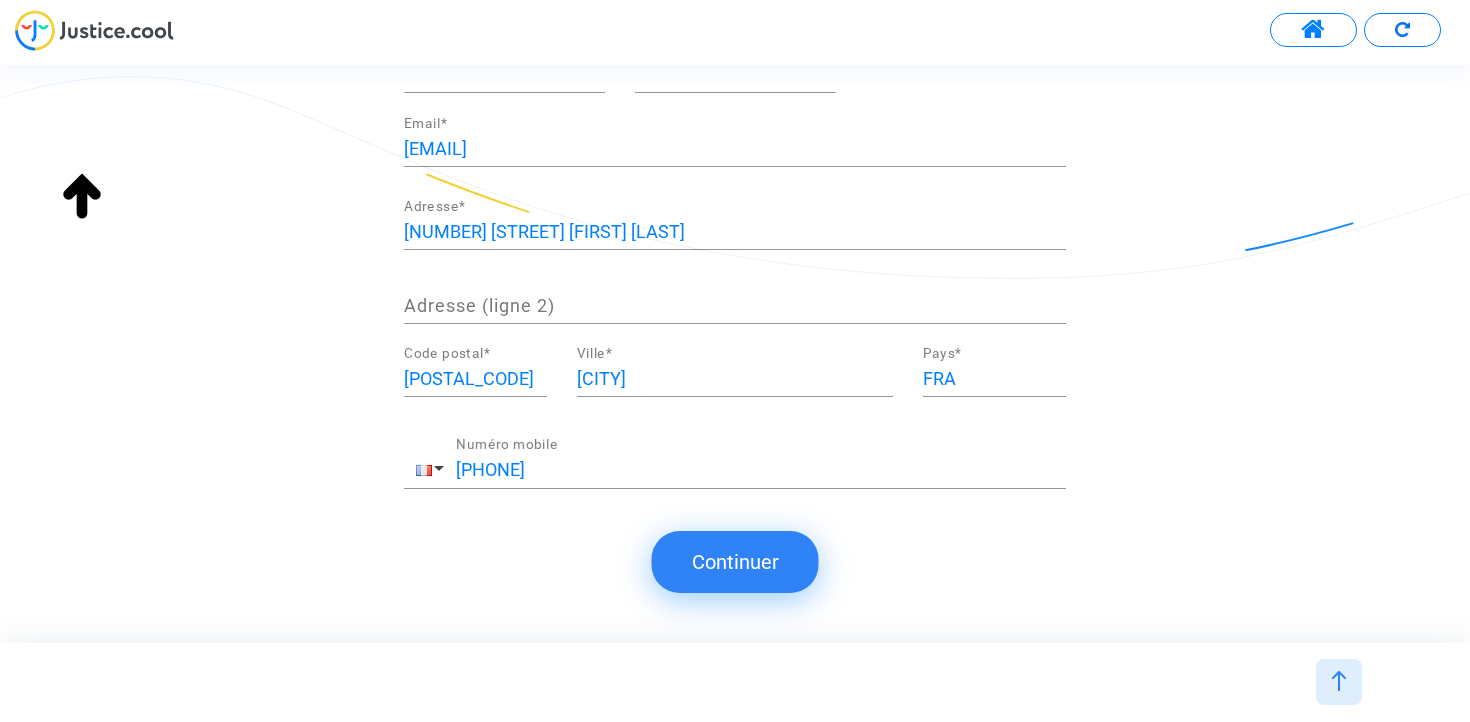 click on "Continuer" at bounding box center (735, 562) 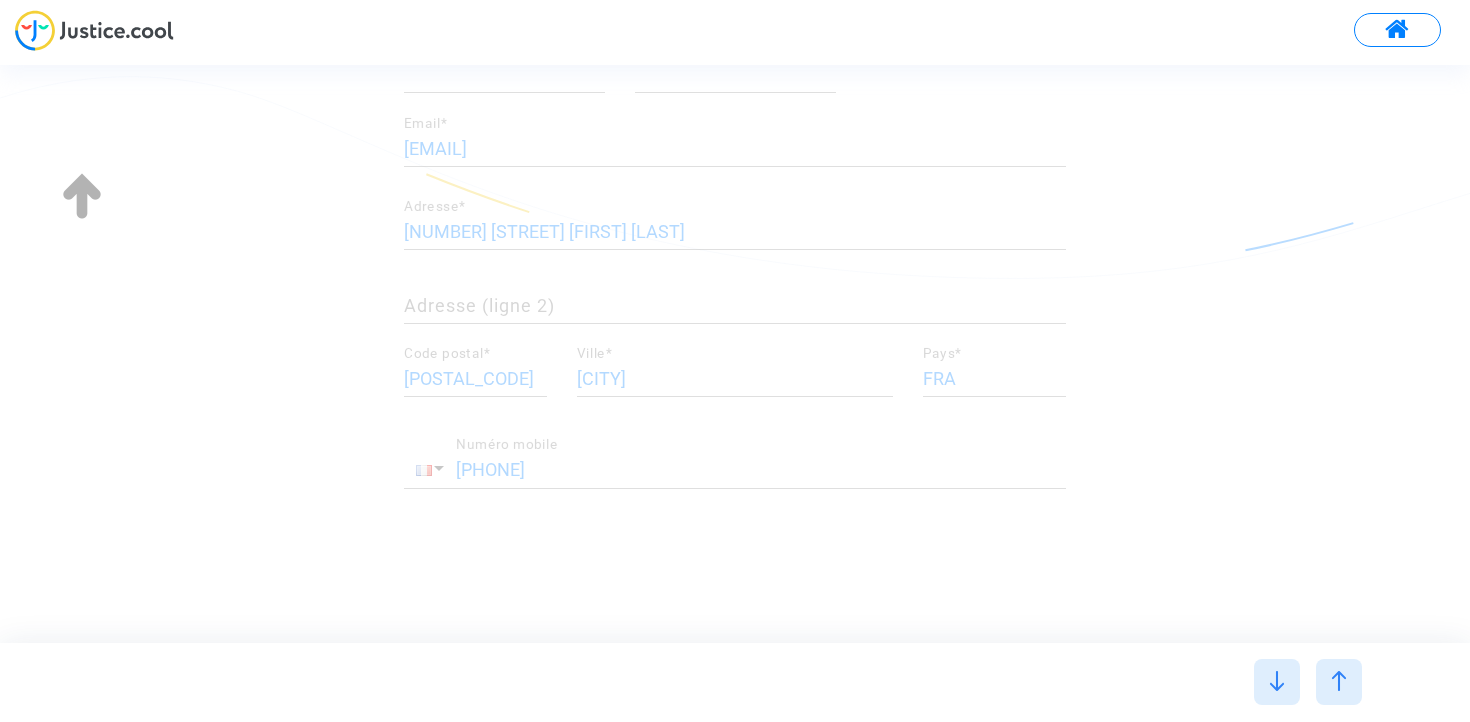 scroll, scrollTop: 0, scrollLeft: 0, axis: both 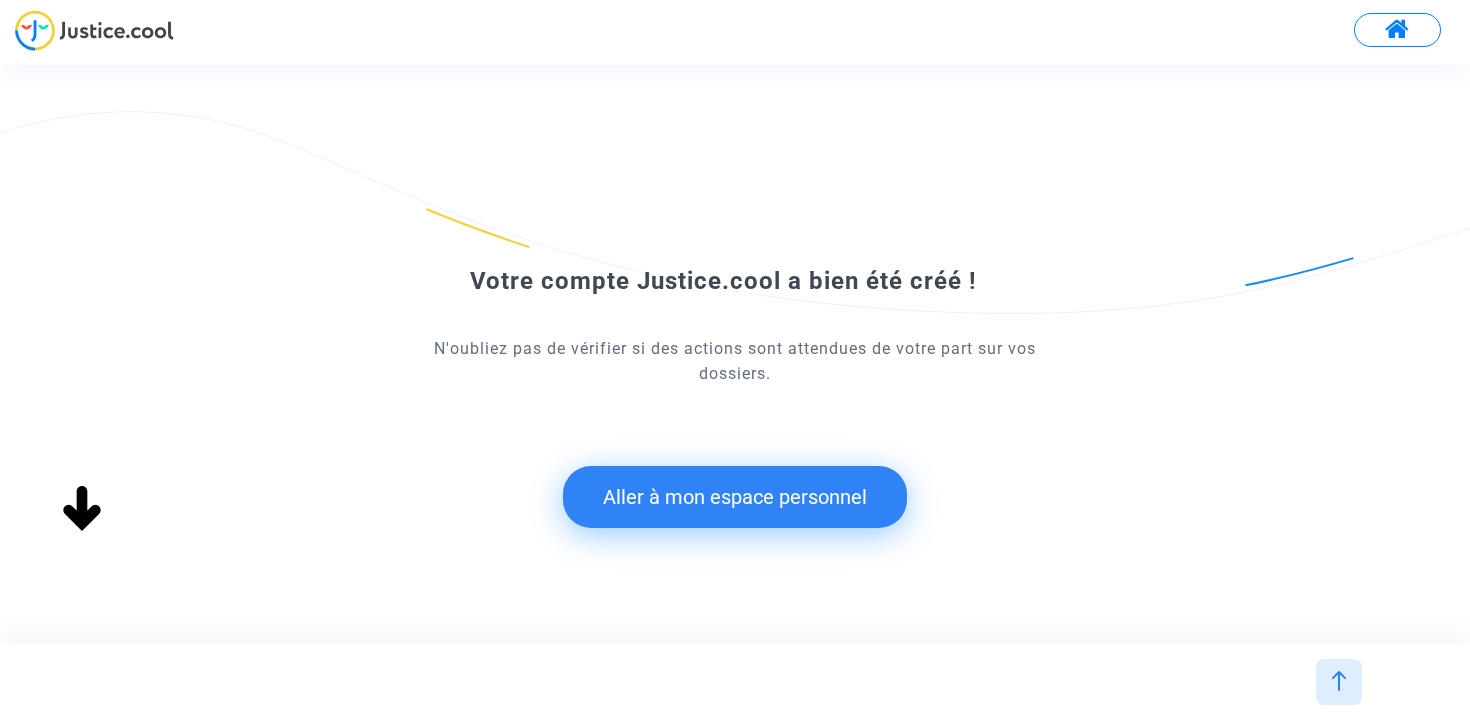 click on "Aller à mon espace personnel" at bounding box center (735, 497) 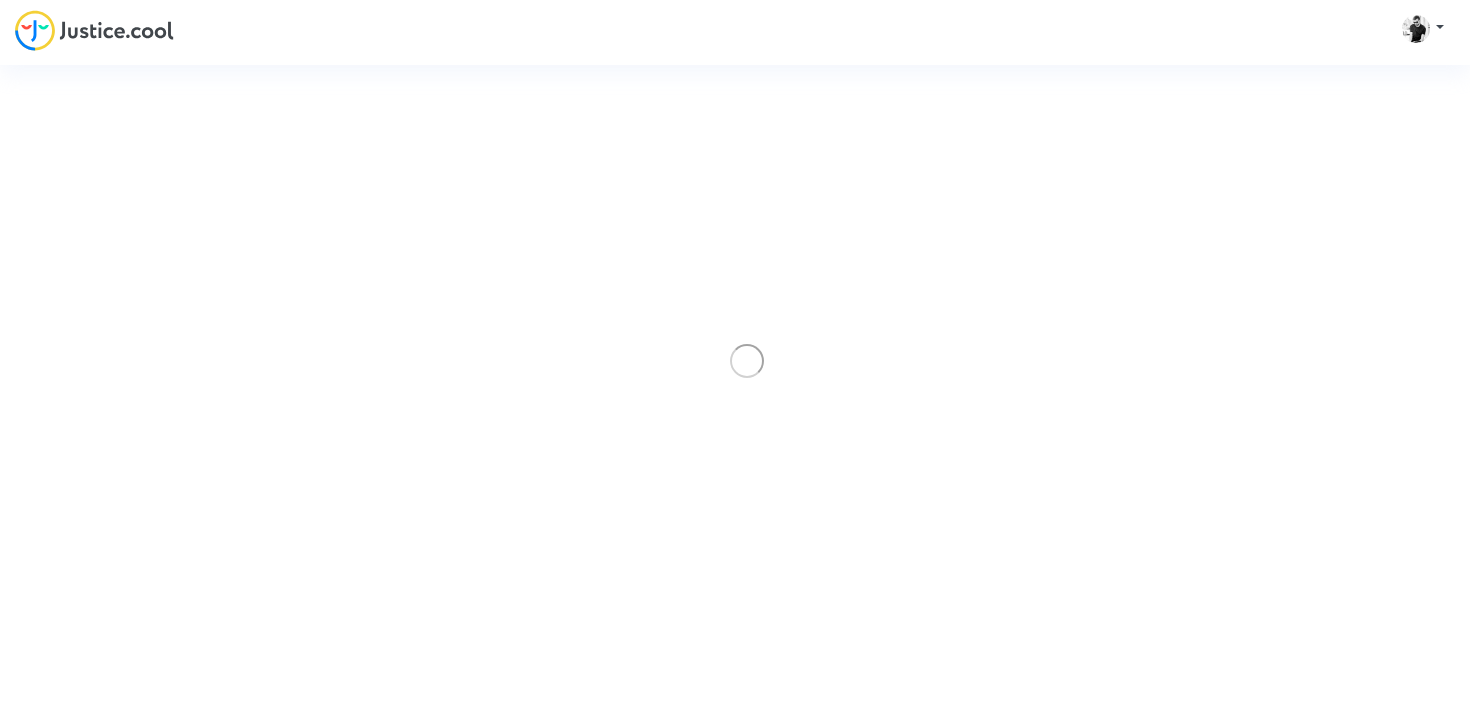 scroll, scrollTop: 0, scrollLeft: 0, axis: both 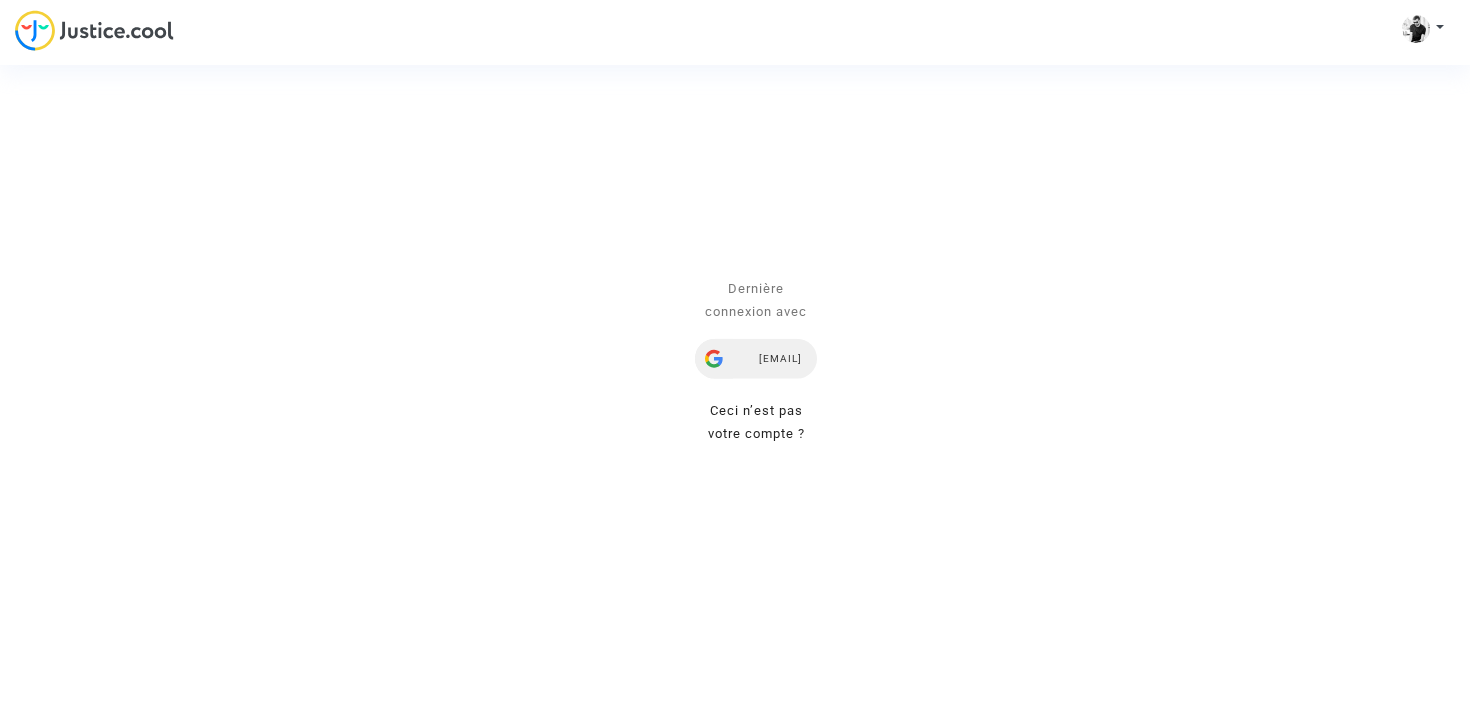 click on "[EMAIL]" at bounding box center [756, 359] 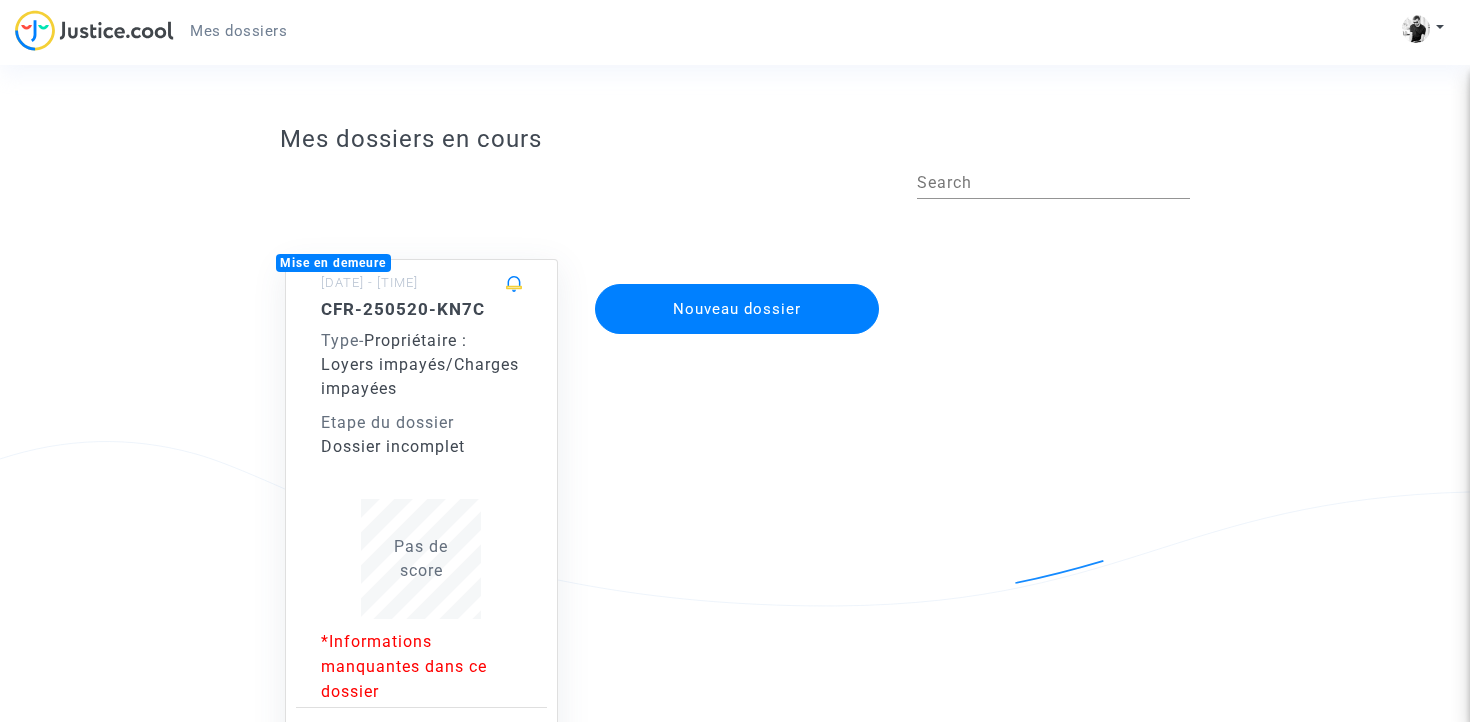 scroll, scrollTop: 0, scrollLeft: 0, axis: both 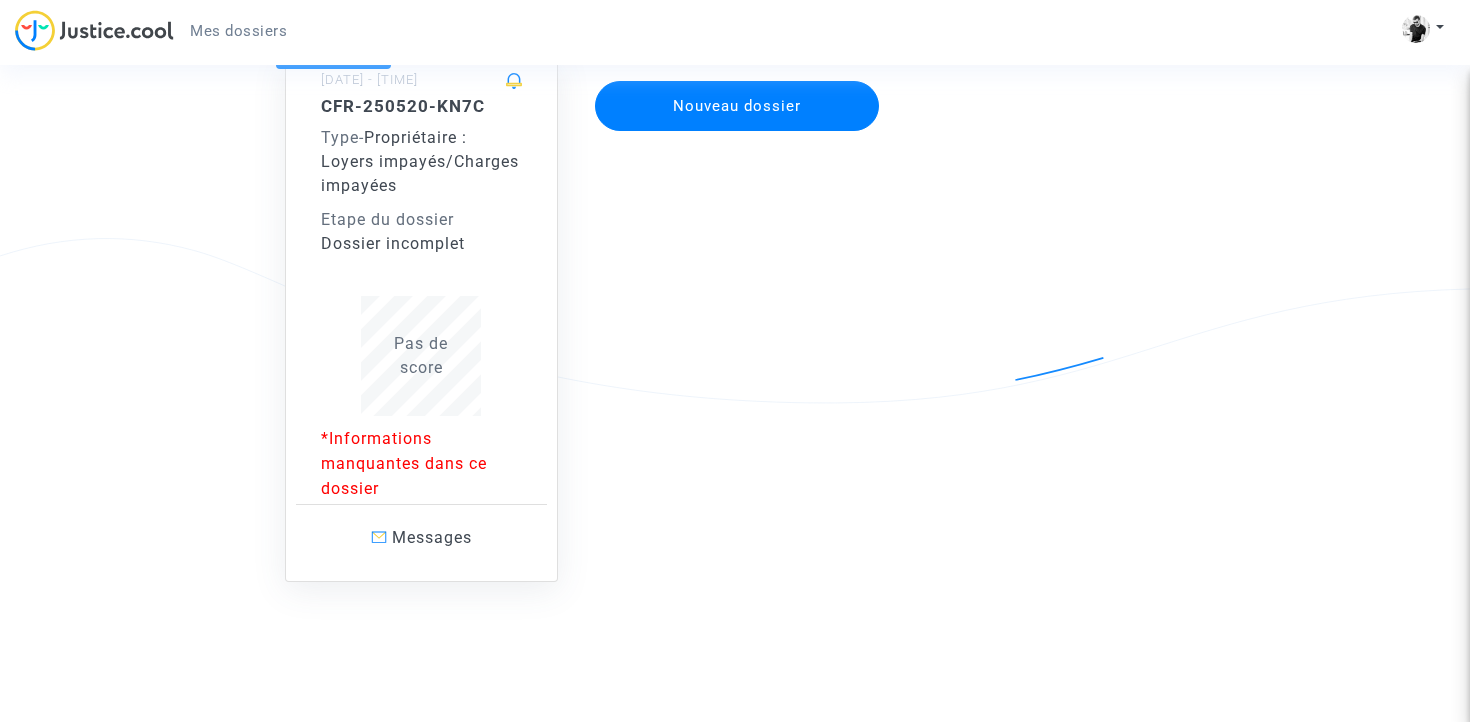 click on "Pas de  score" at bounding box center (421, 355) 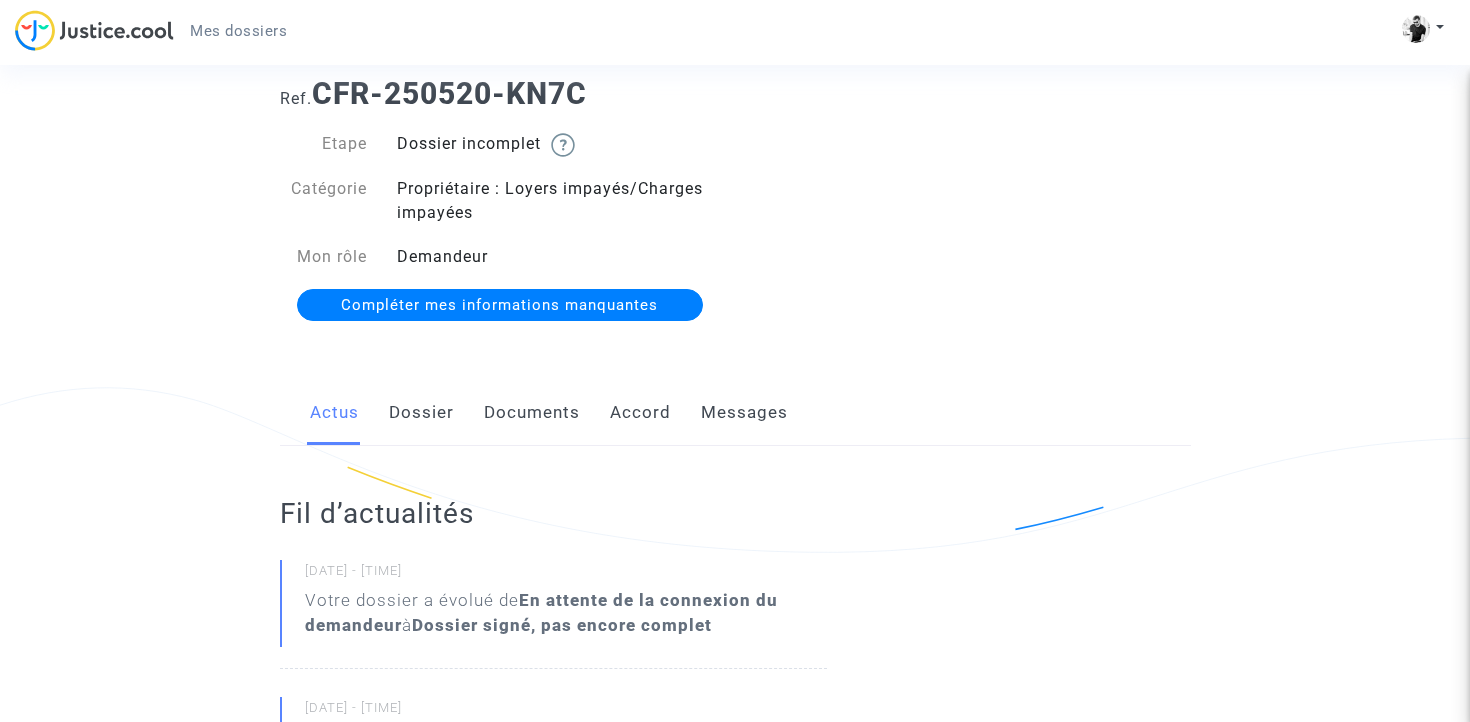 scroll, scrollTop: 109, scrollLeft: 0, axis: vertical 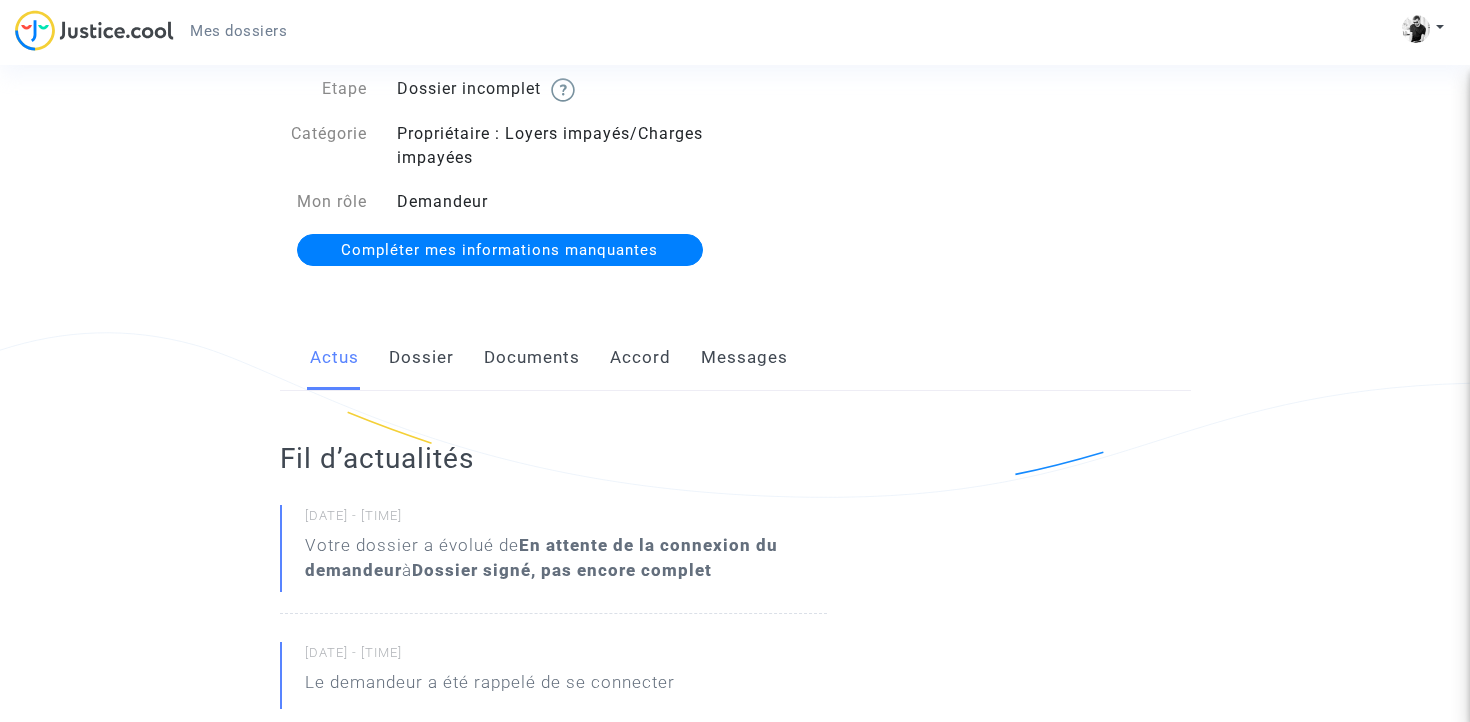 click on "Dossier" at bounding box center [421, 358] 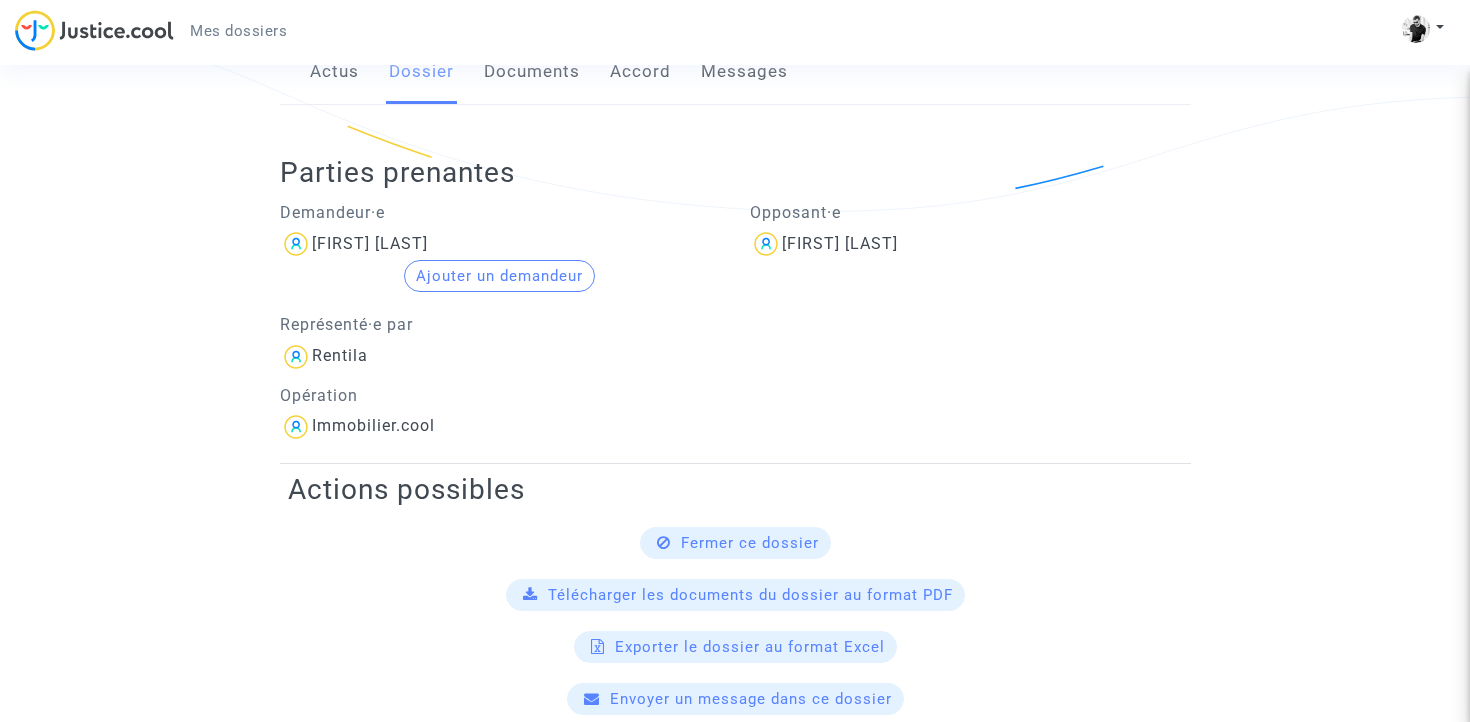 scroll, scrollTop: 421, scrollLeft: 0, axis: vertical 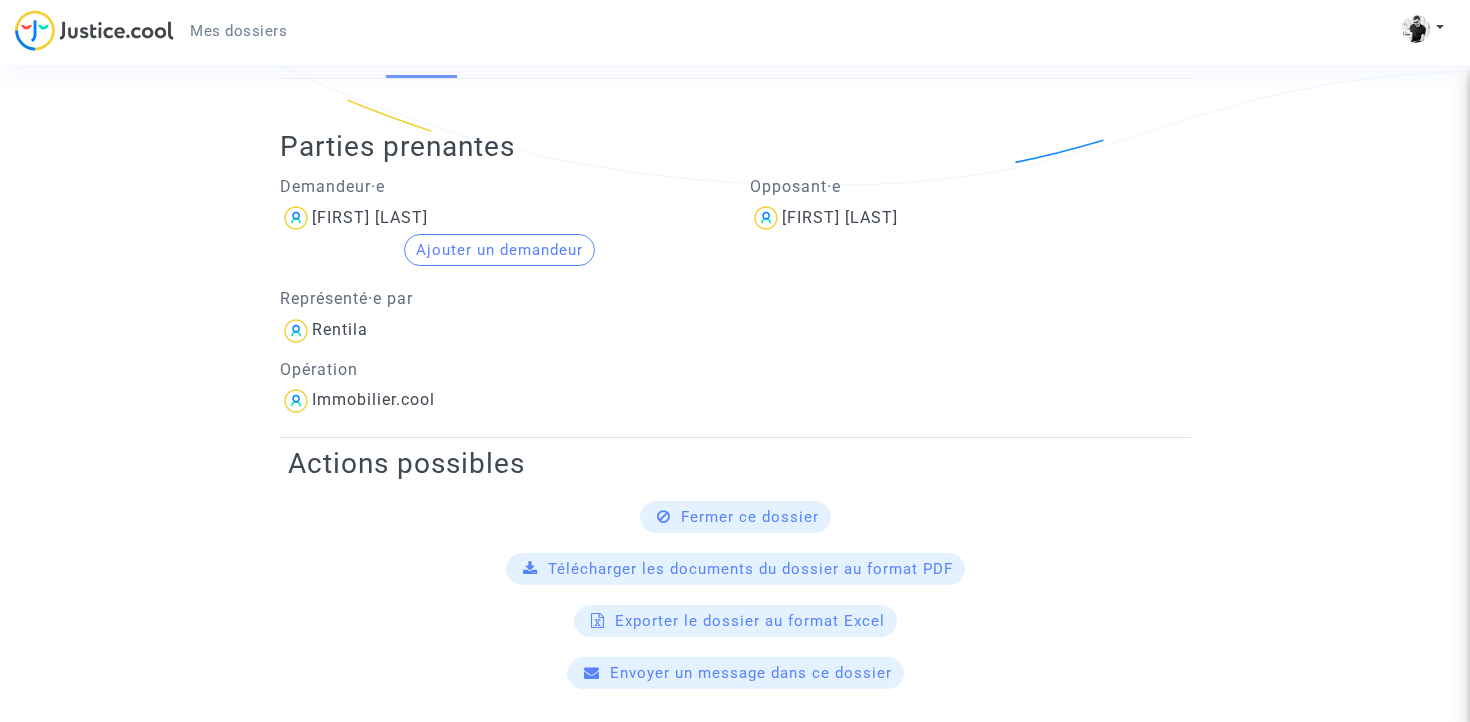 click on "Ajouter un demandeur" at bounding box center (499, 250) 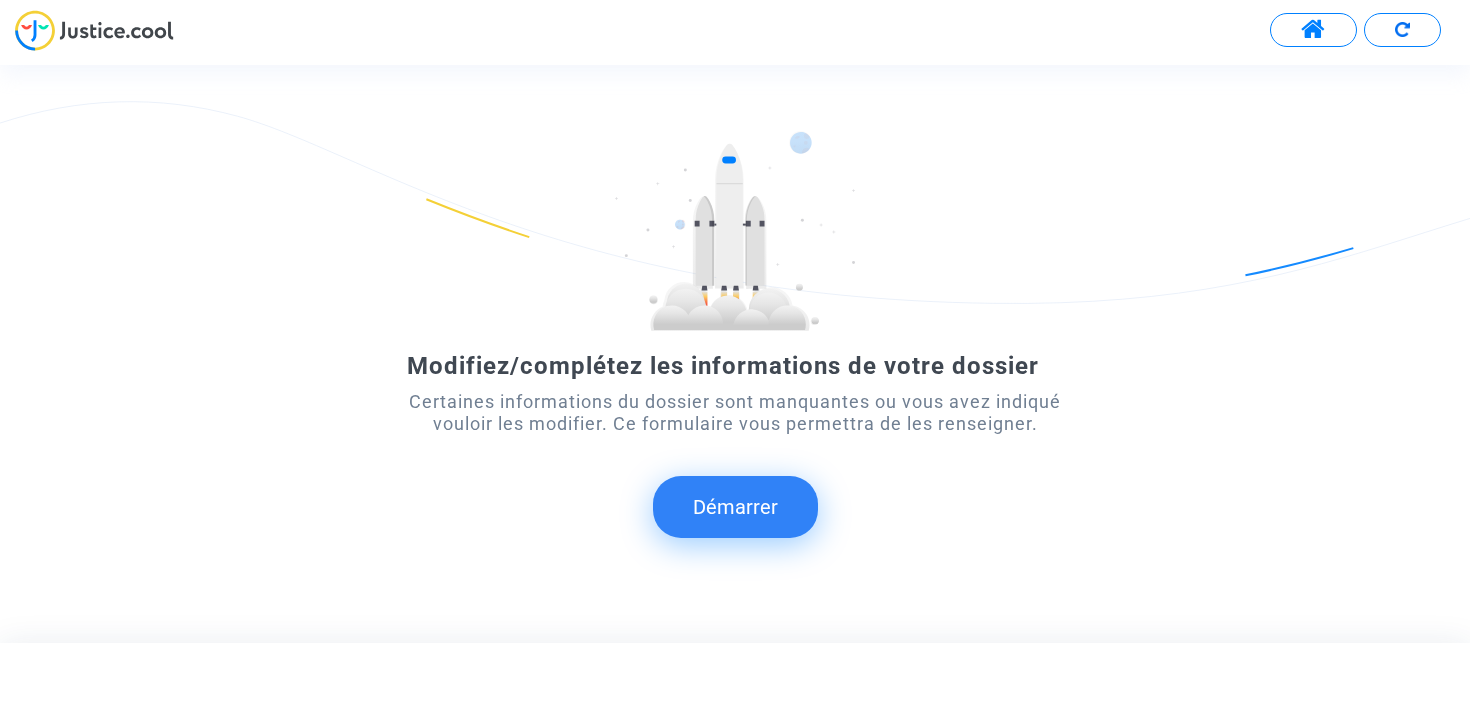 click on "Démarrer" at bounding box center (735, 507) 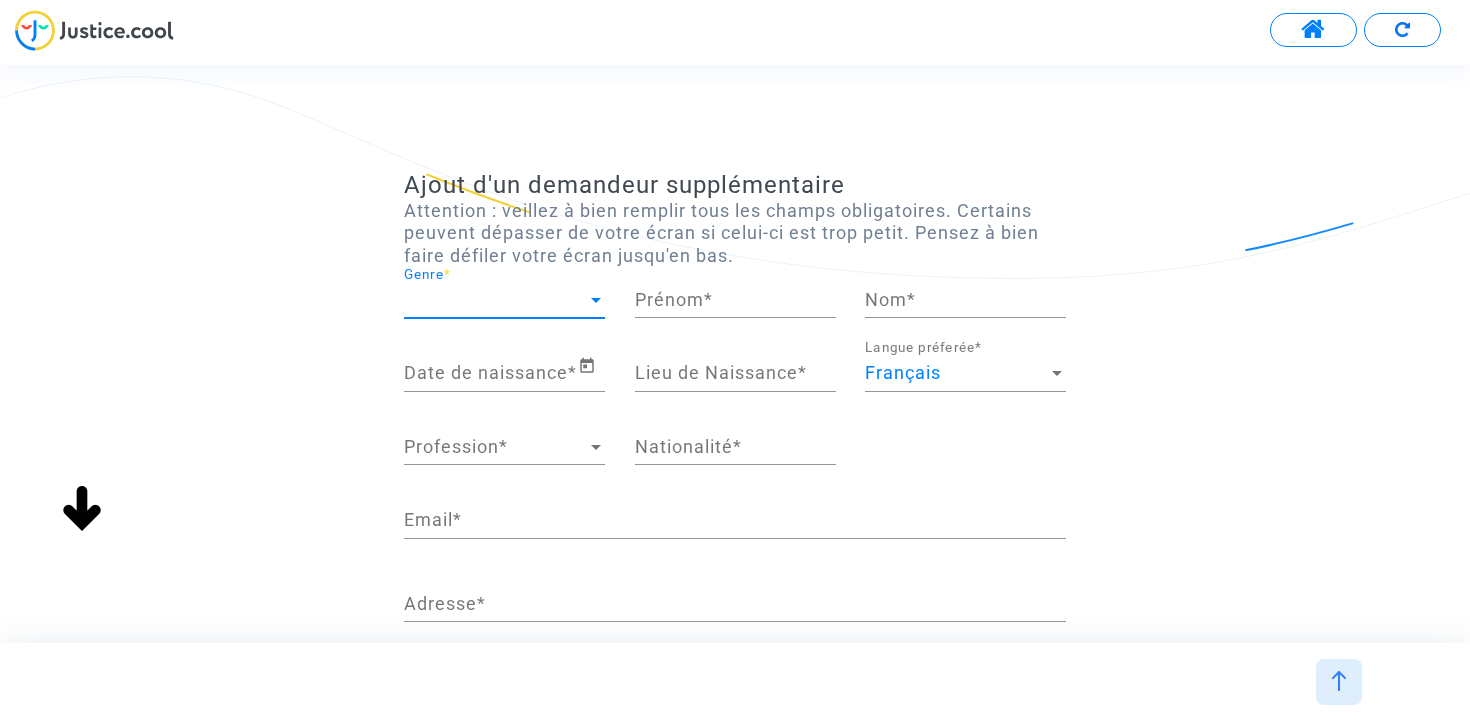 click on "Genre" at bounding box center [495, 300] 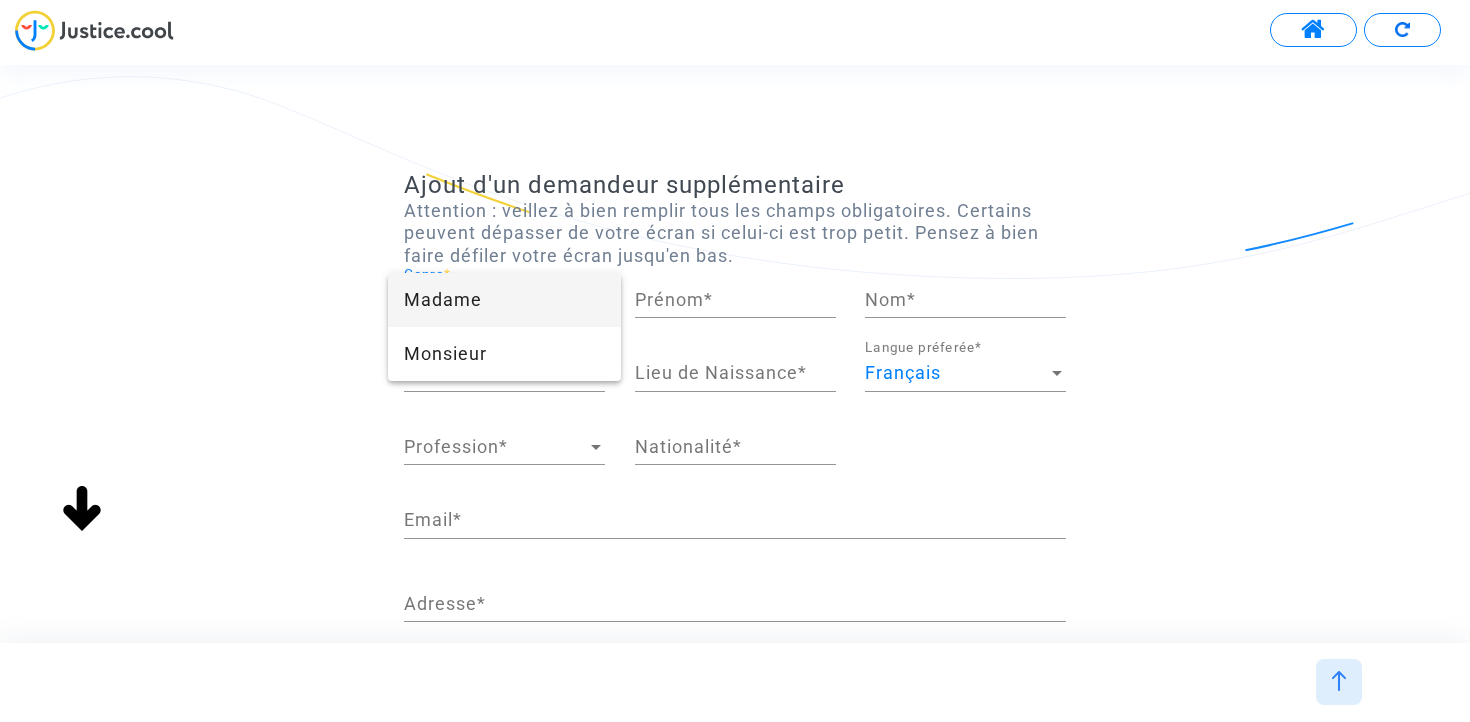 click at bounding box center [735, 361] 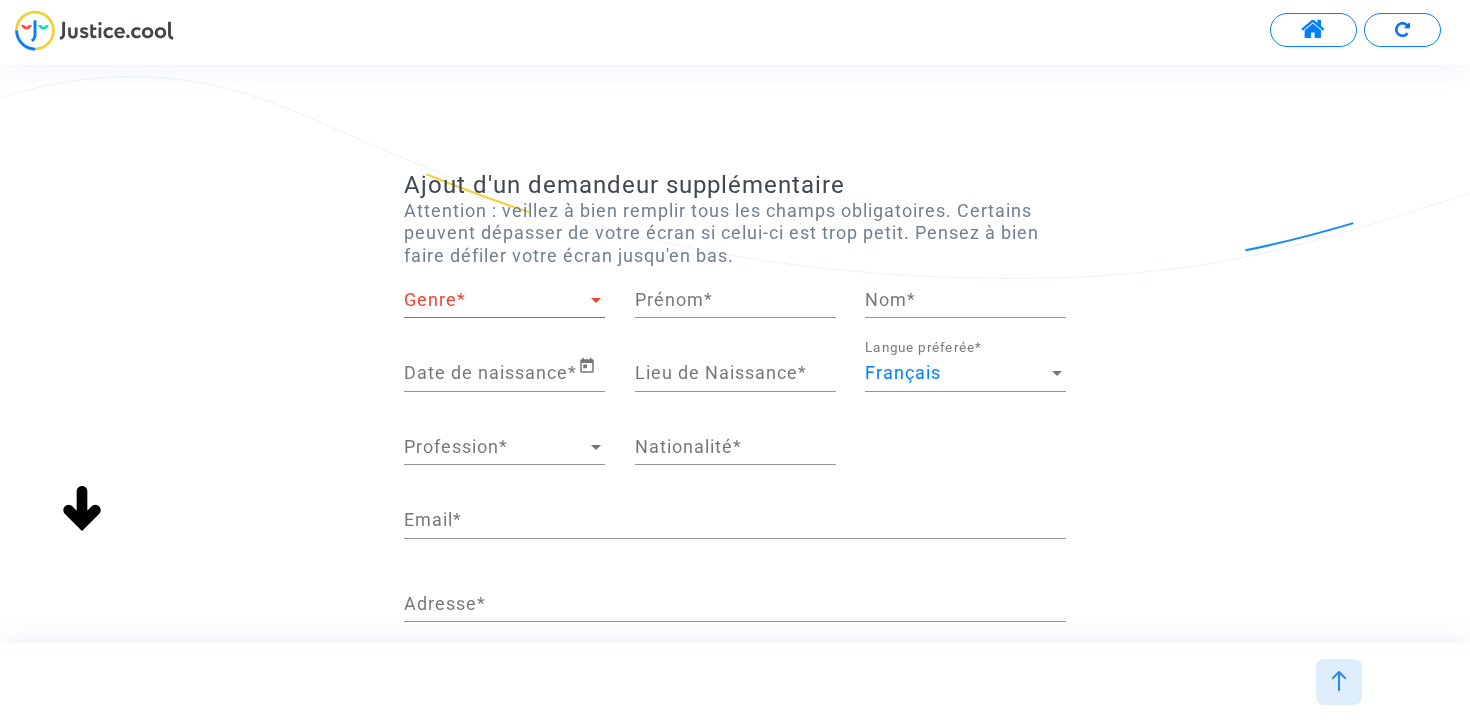 click at bounding box center (1313, 30) 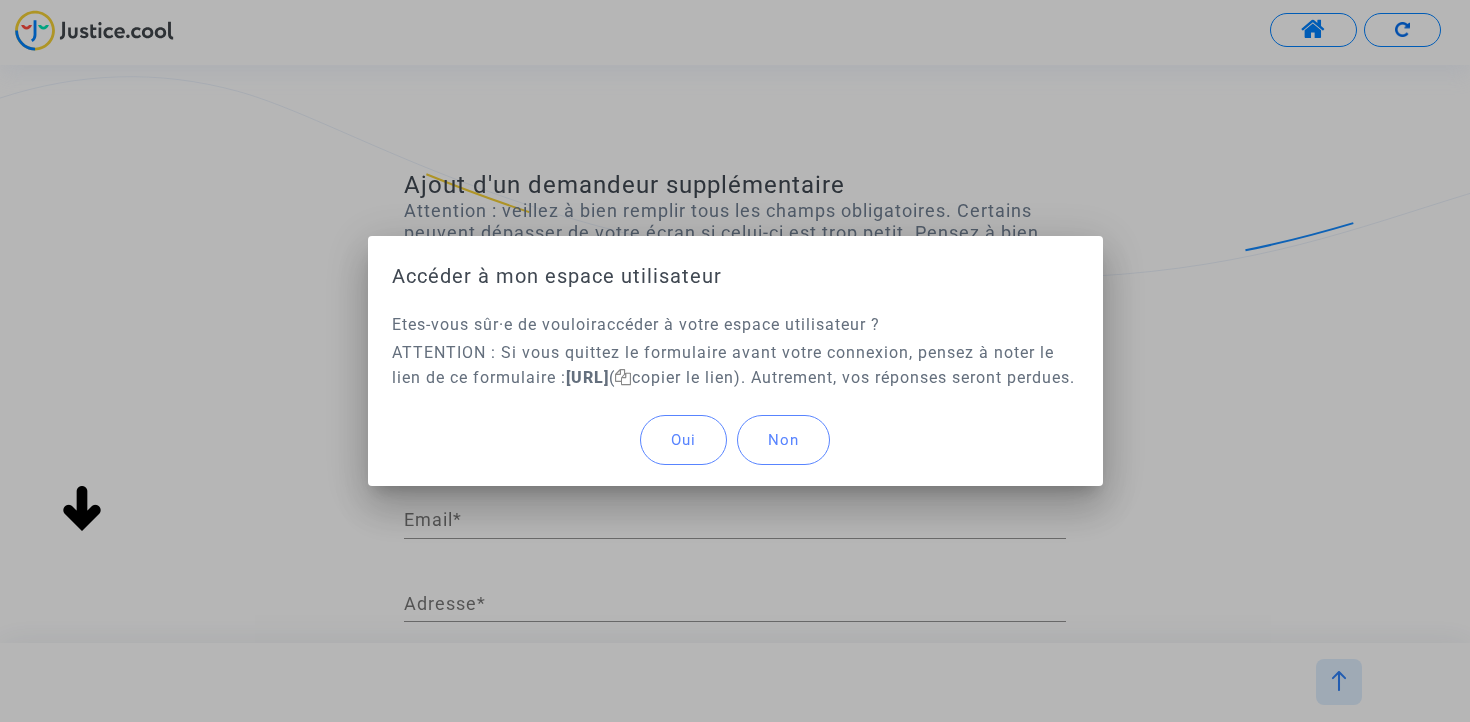 click on "Oui" at bounding box center (683, 440) 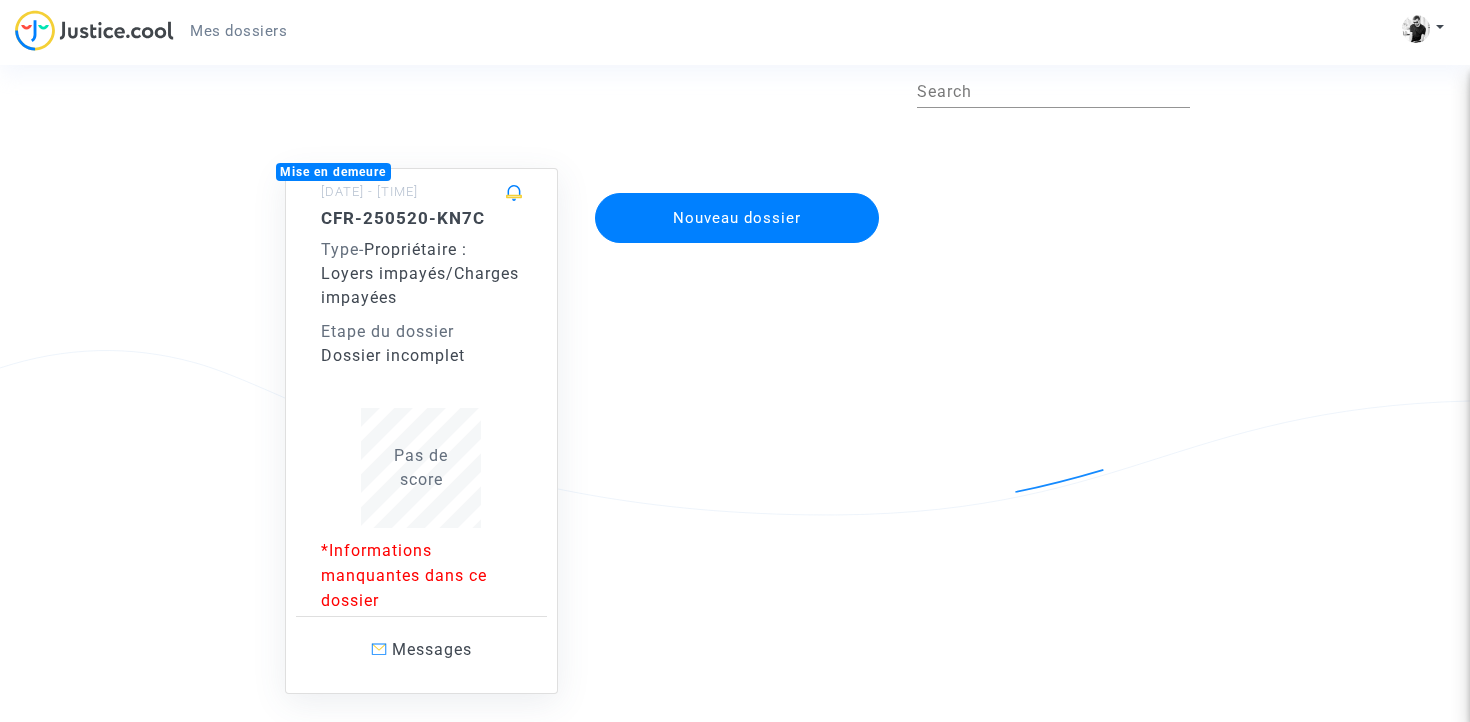 scroll, scrollTop: 89, scrollLeft: 0, axis: vertical 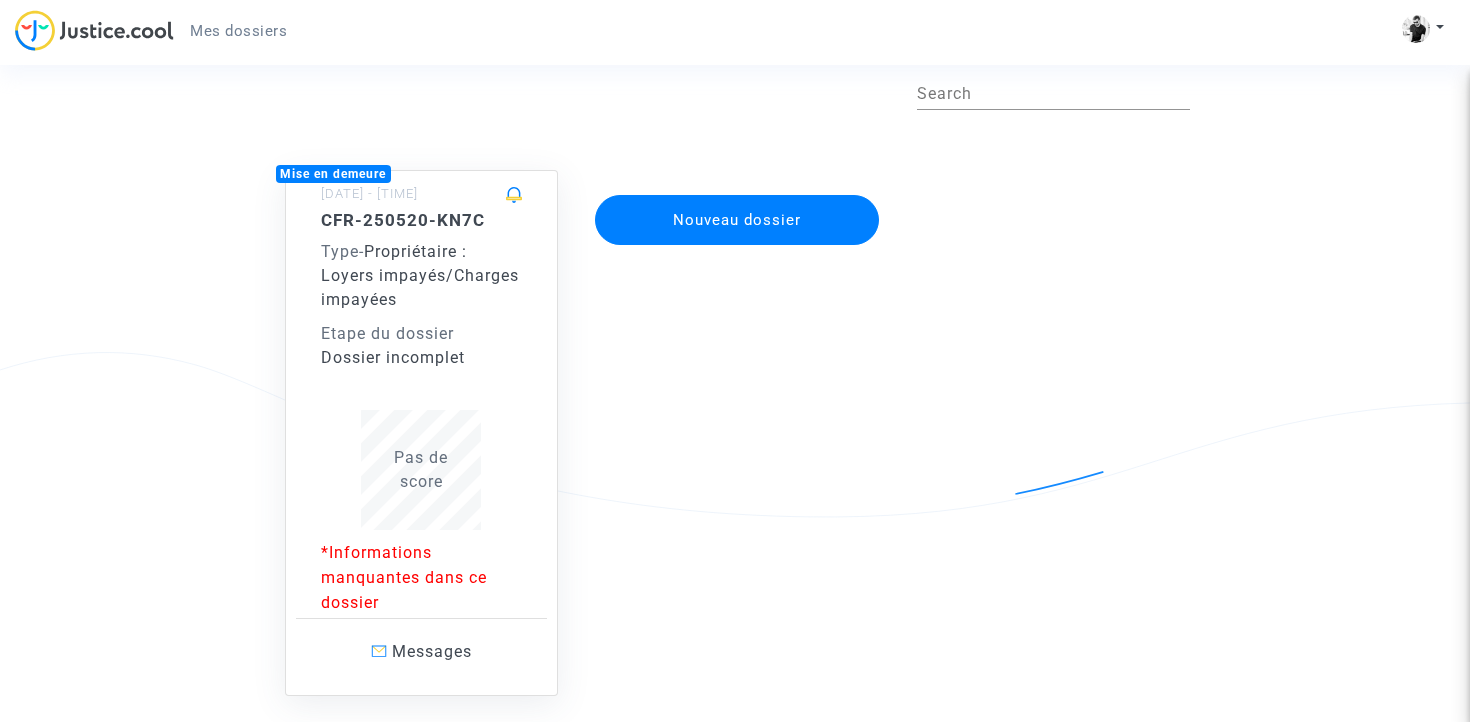 click on "Propriétaire : Loyers impayés/Charges impayées" at bounding box center [420, 275] 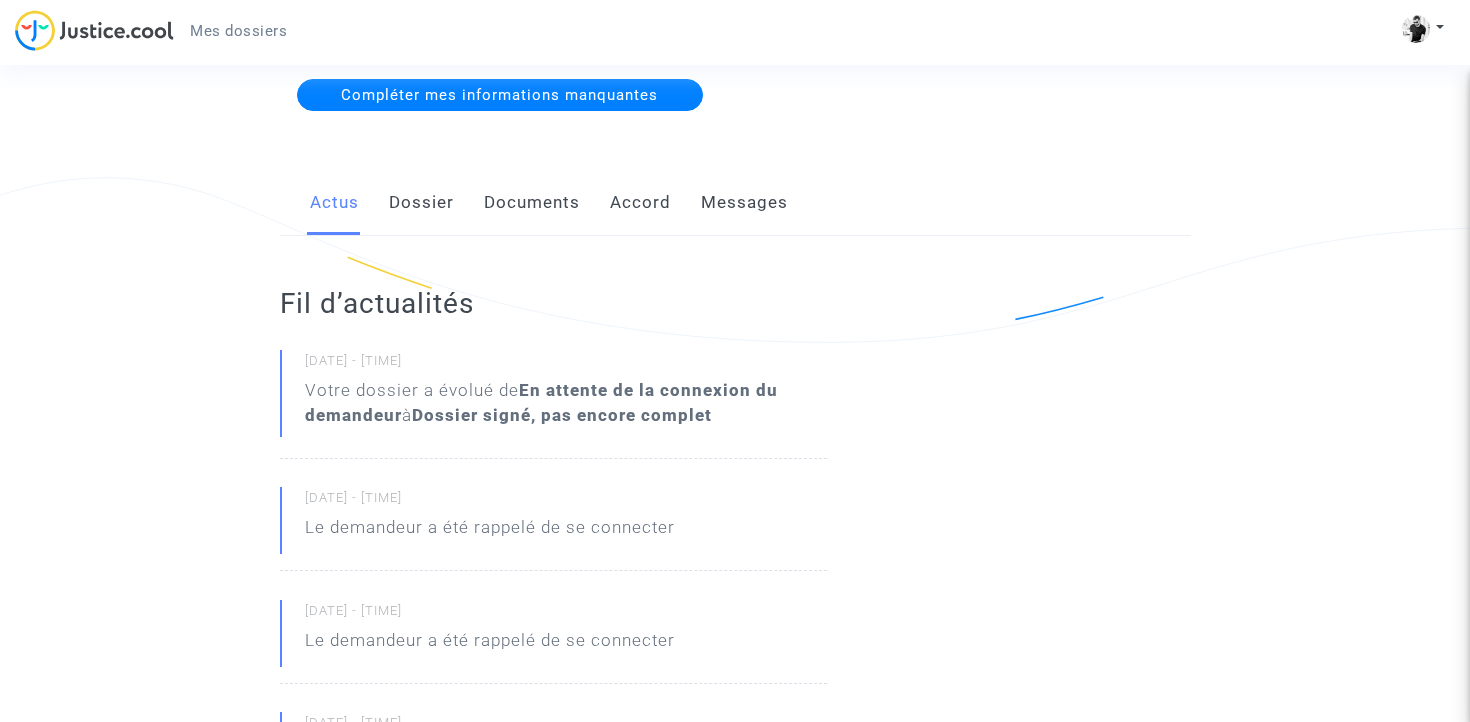 scroll, scrollTop: 271, scrollLeft: 0, axis: vertical 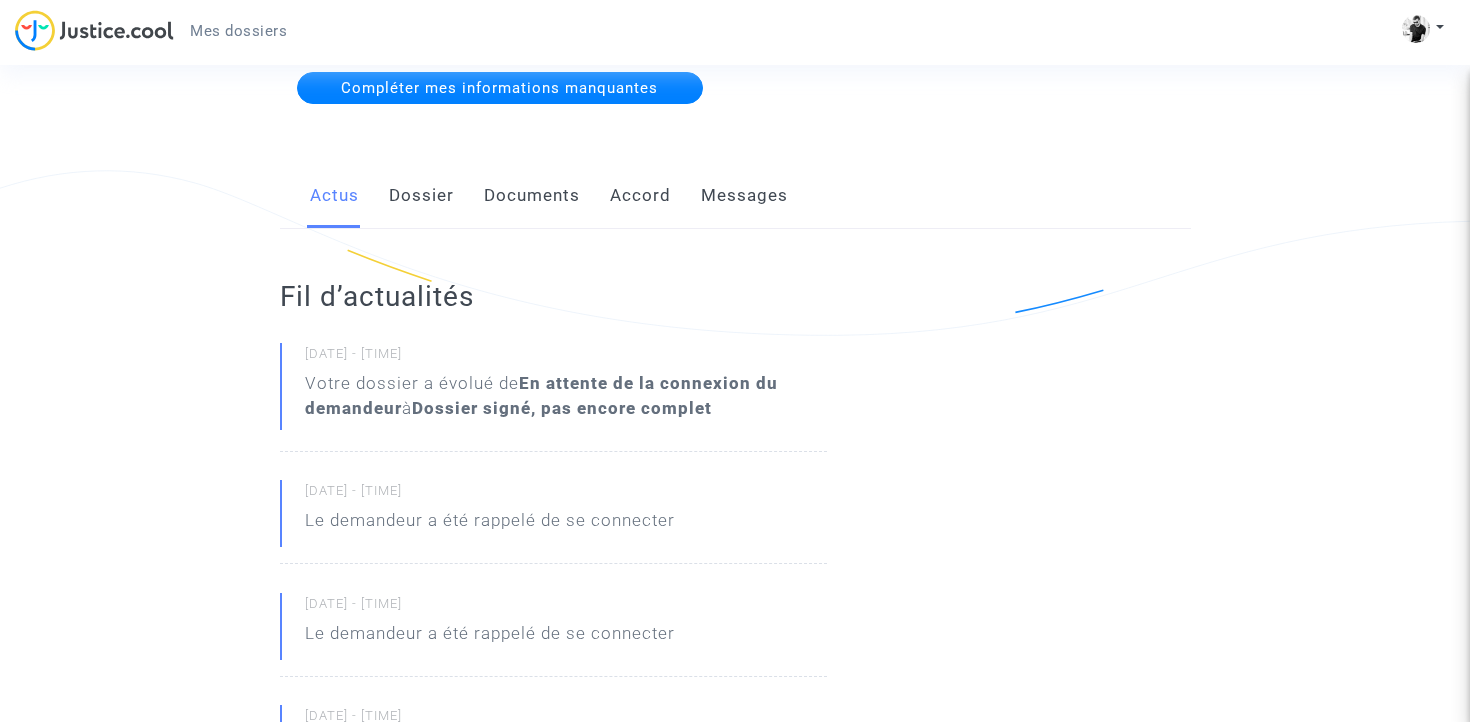 click on "Dossier" at bounding box center [421, 196] 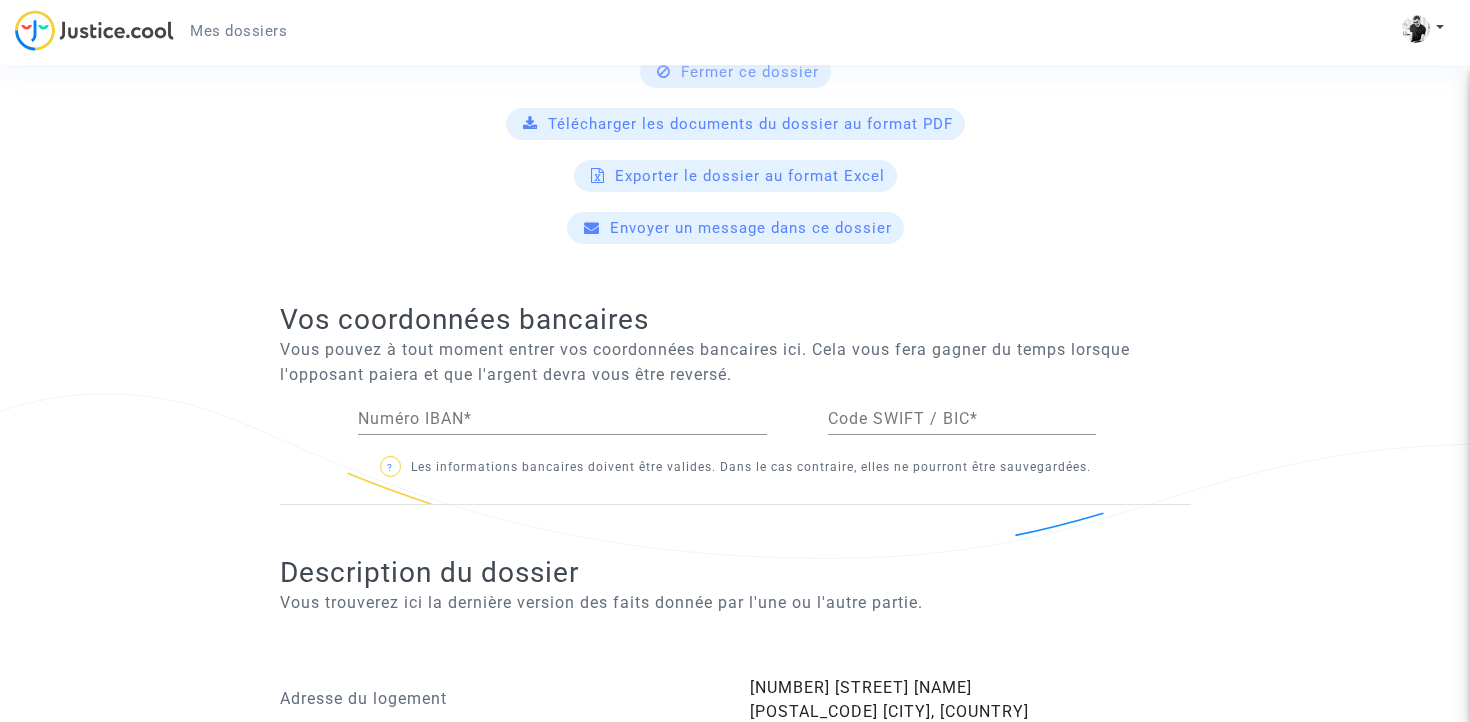 scroll, scrollTop: 1036, scrollLeft: 0, axis: vertical 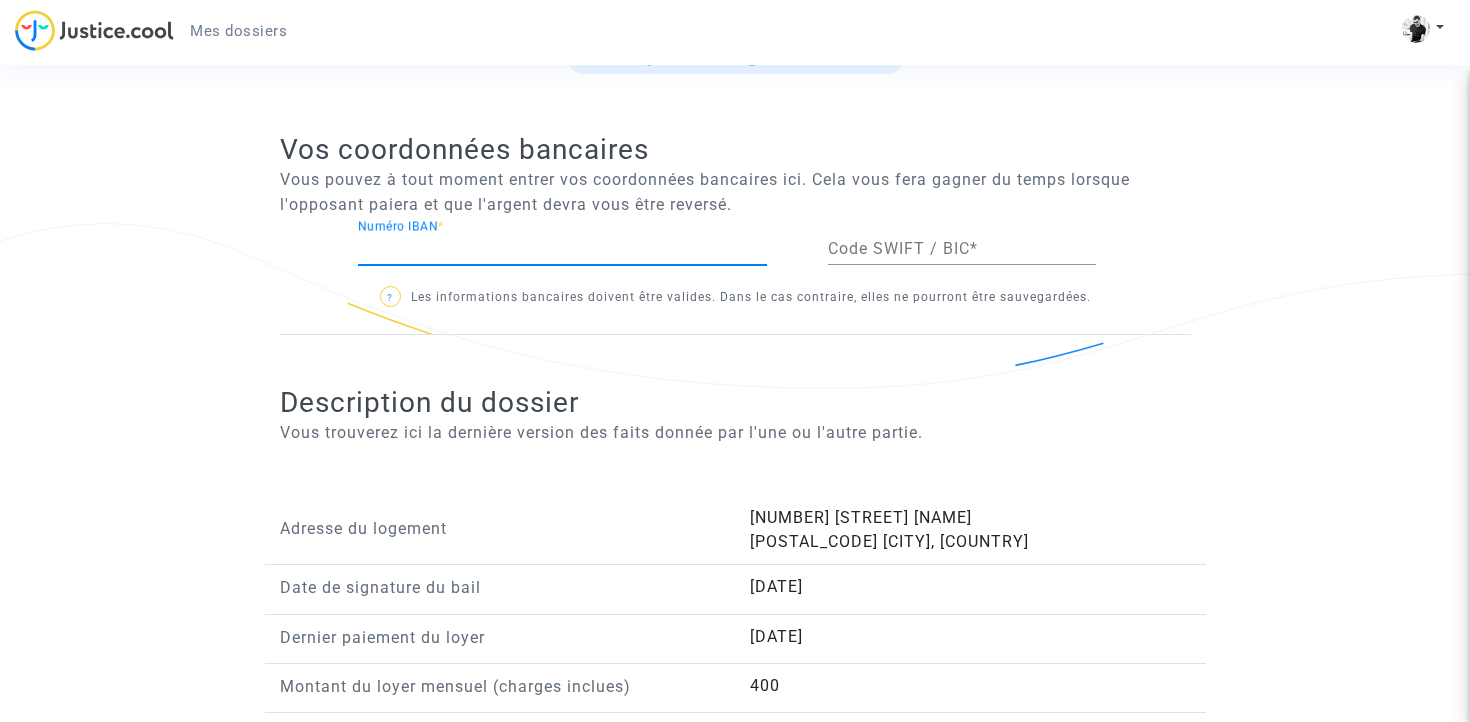 click on "Numéro IBAN  *" at bounding box center (562, 249) 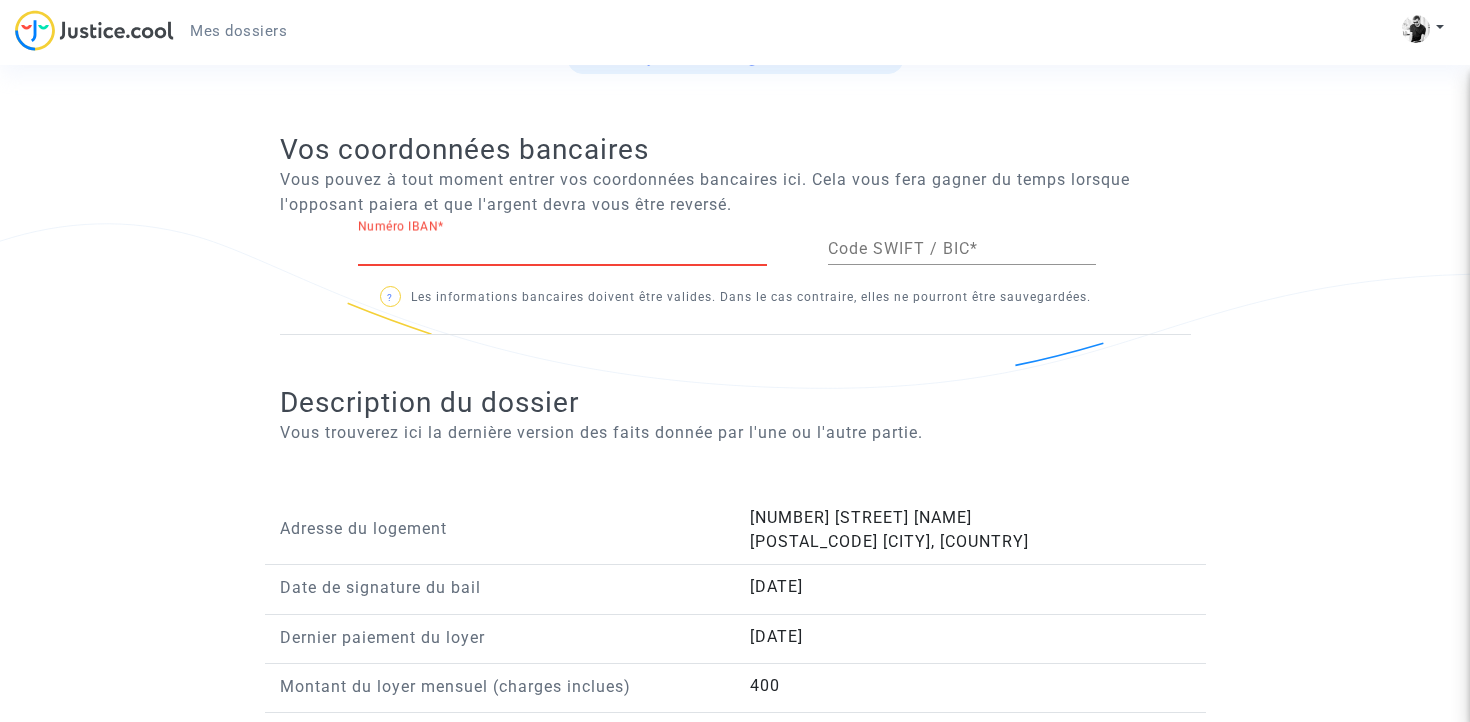 click on "Numéro IBAN  *" at bounding box center (562, 249) 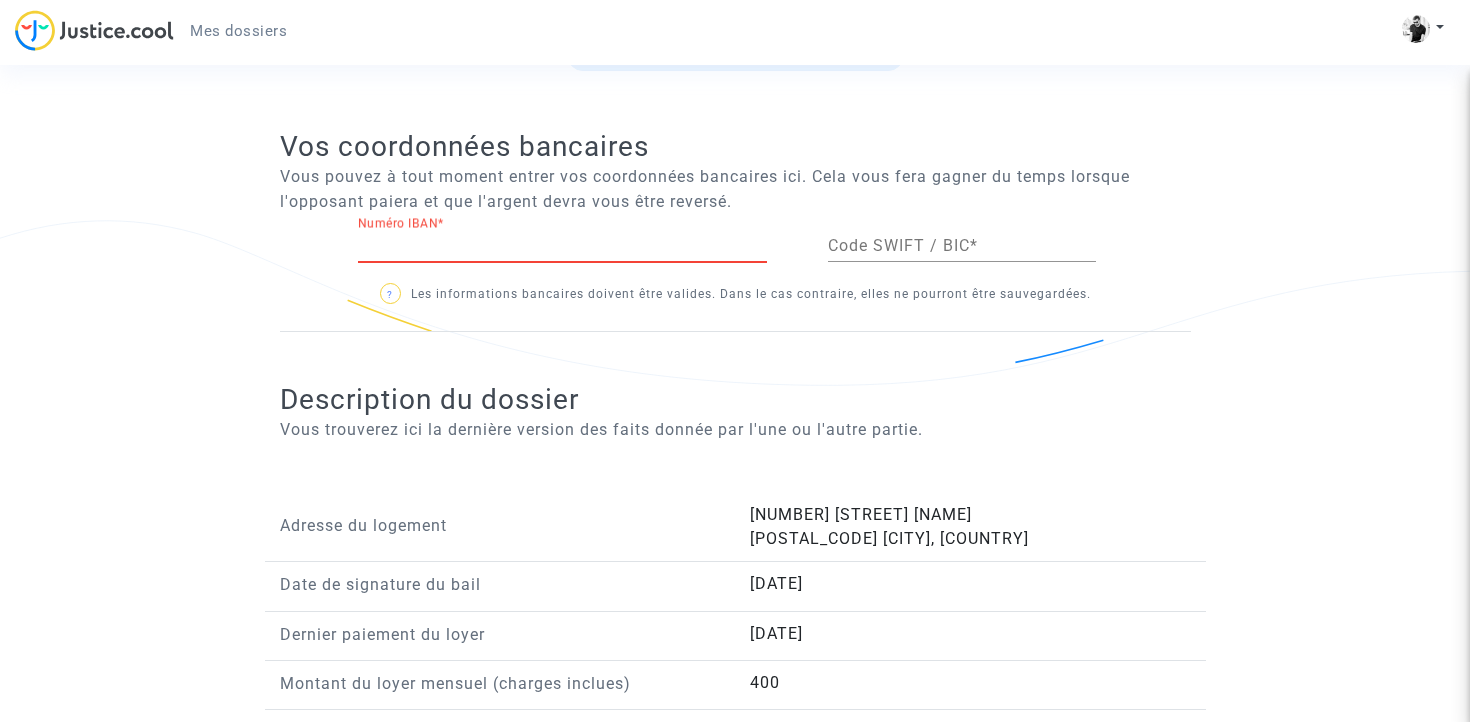 scroll, scrollTop: 1030, scrollLeft: 0, axis: vertical 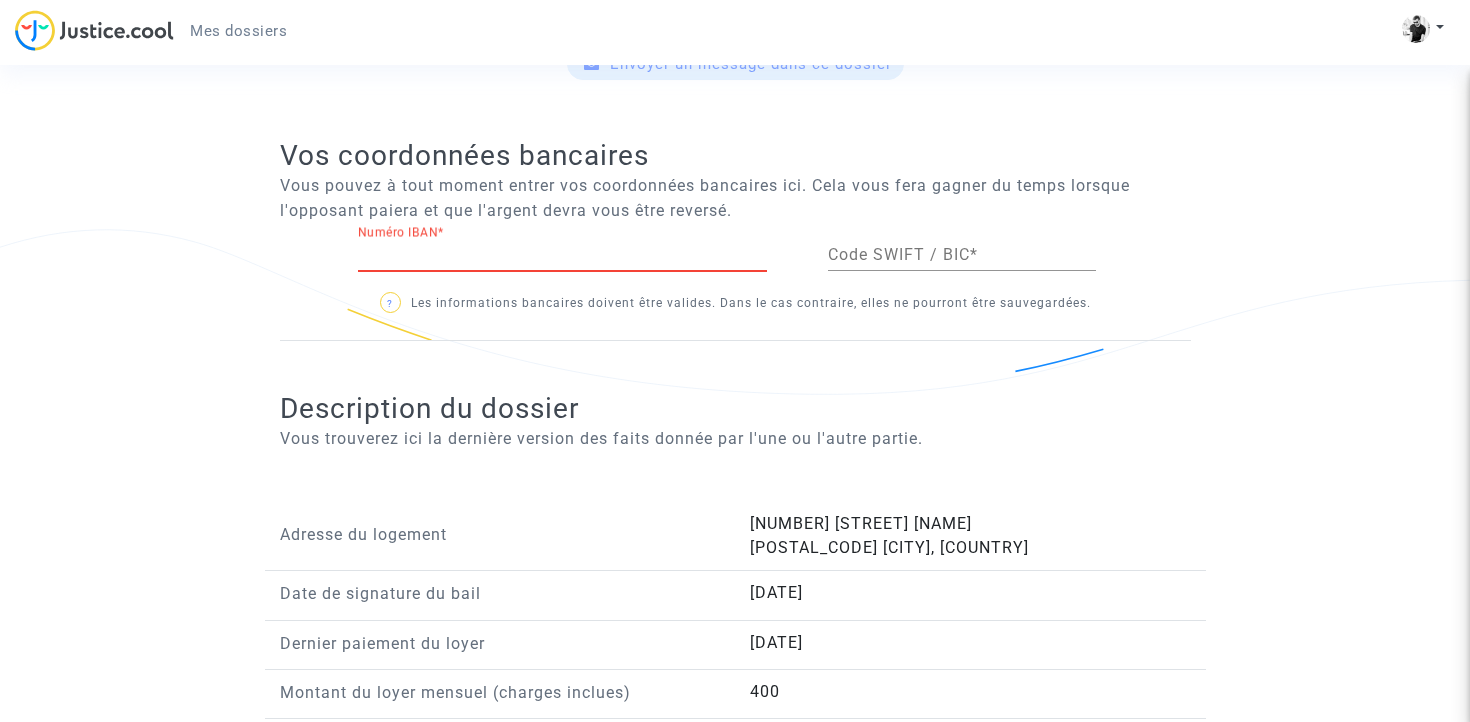 click on "Numéro IBAN  *" at bounding box center [562, 255] 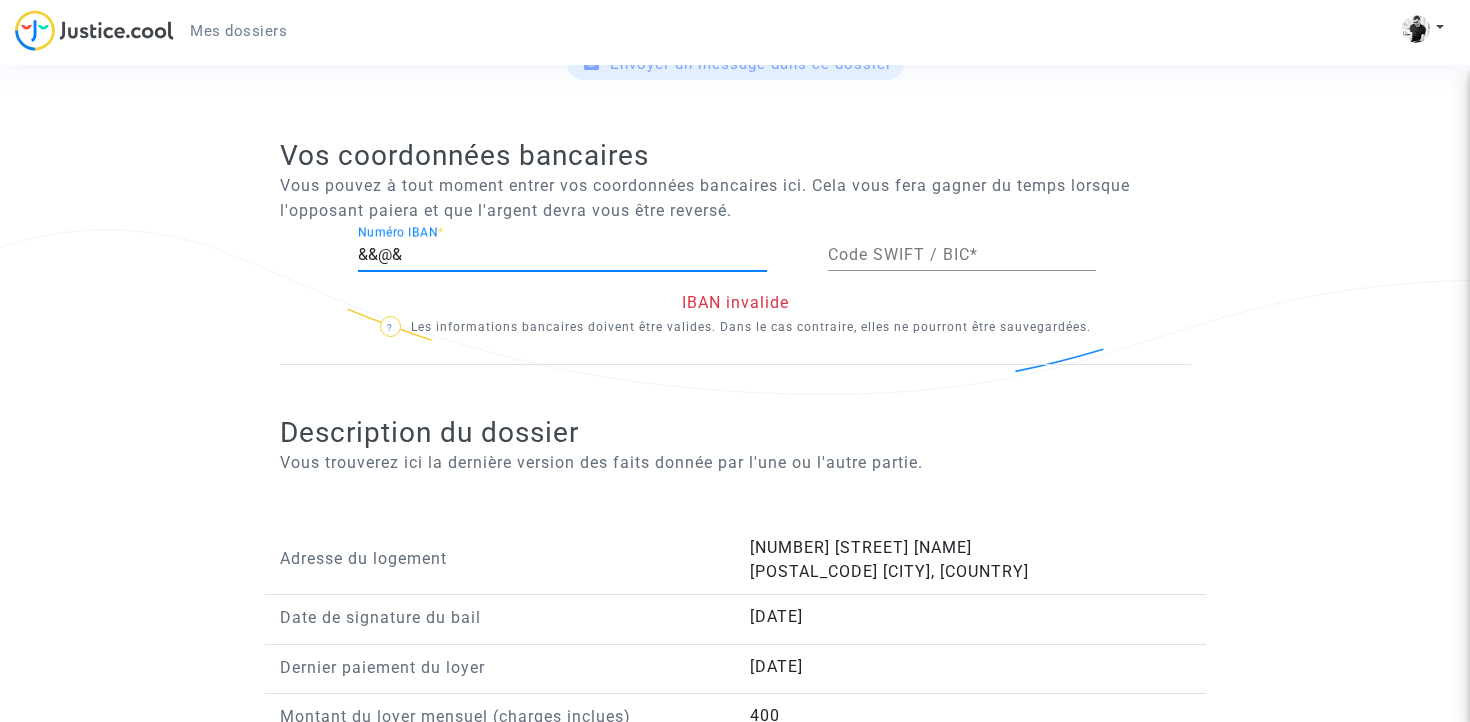 click on "&&@&" at bounding box center (562, 255) 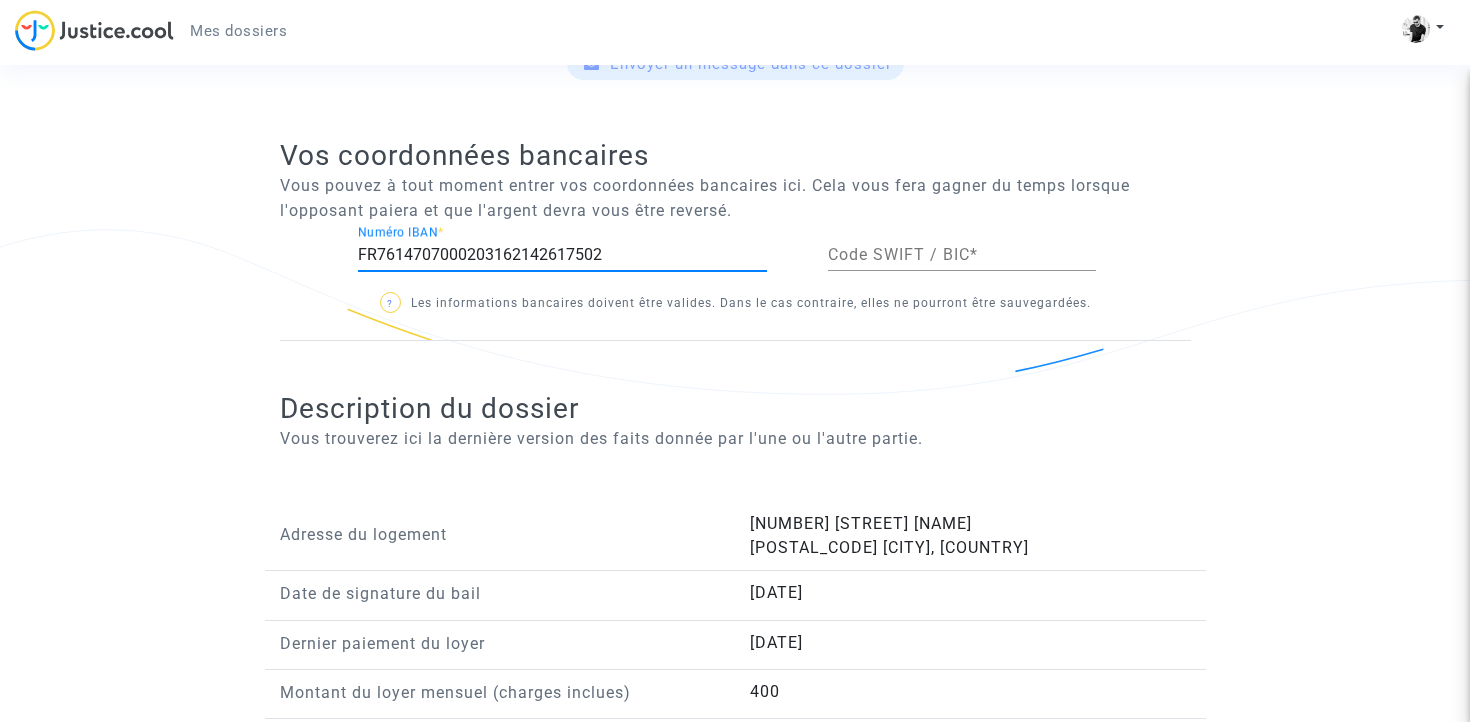 type on "FR7614707000203162142617502" 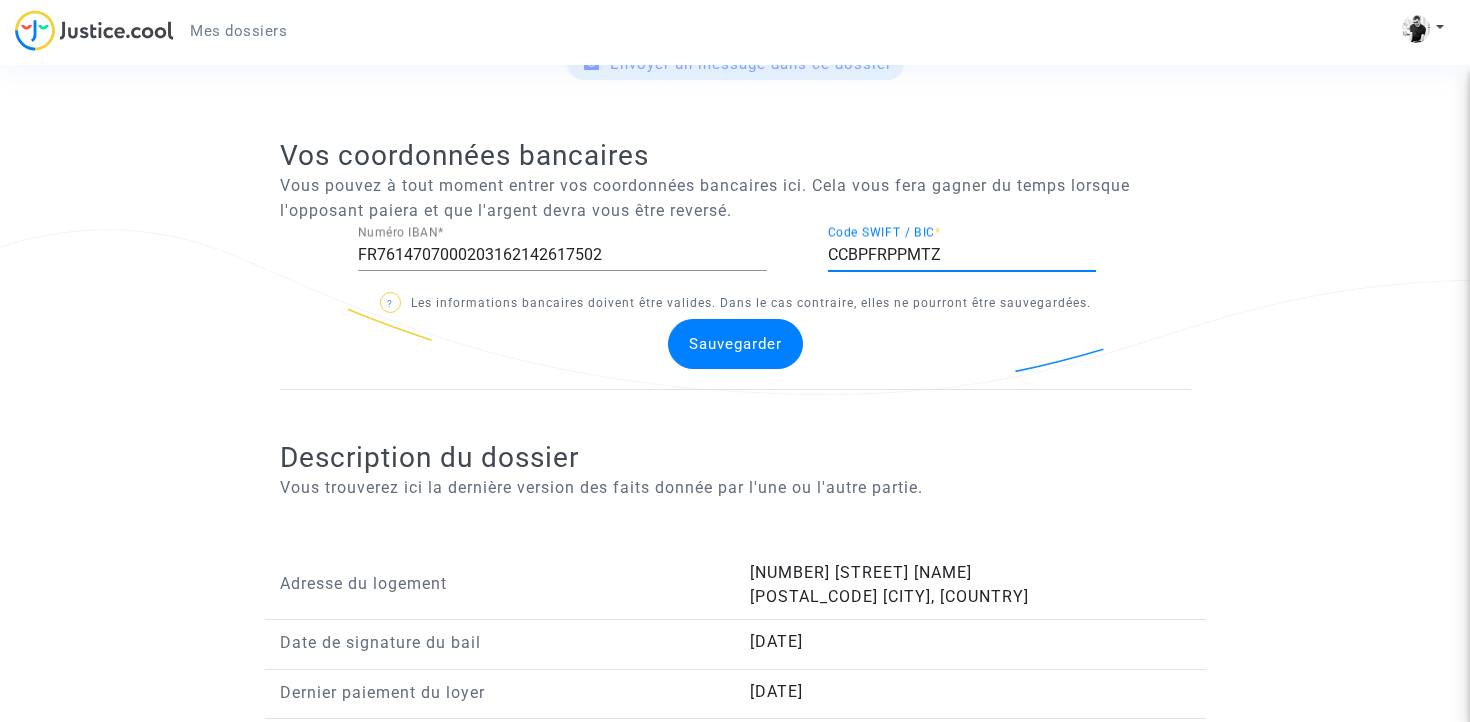 type on "CCBPFRPPMTZ" 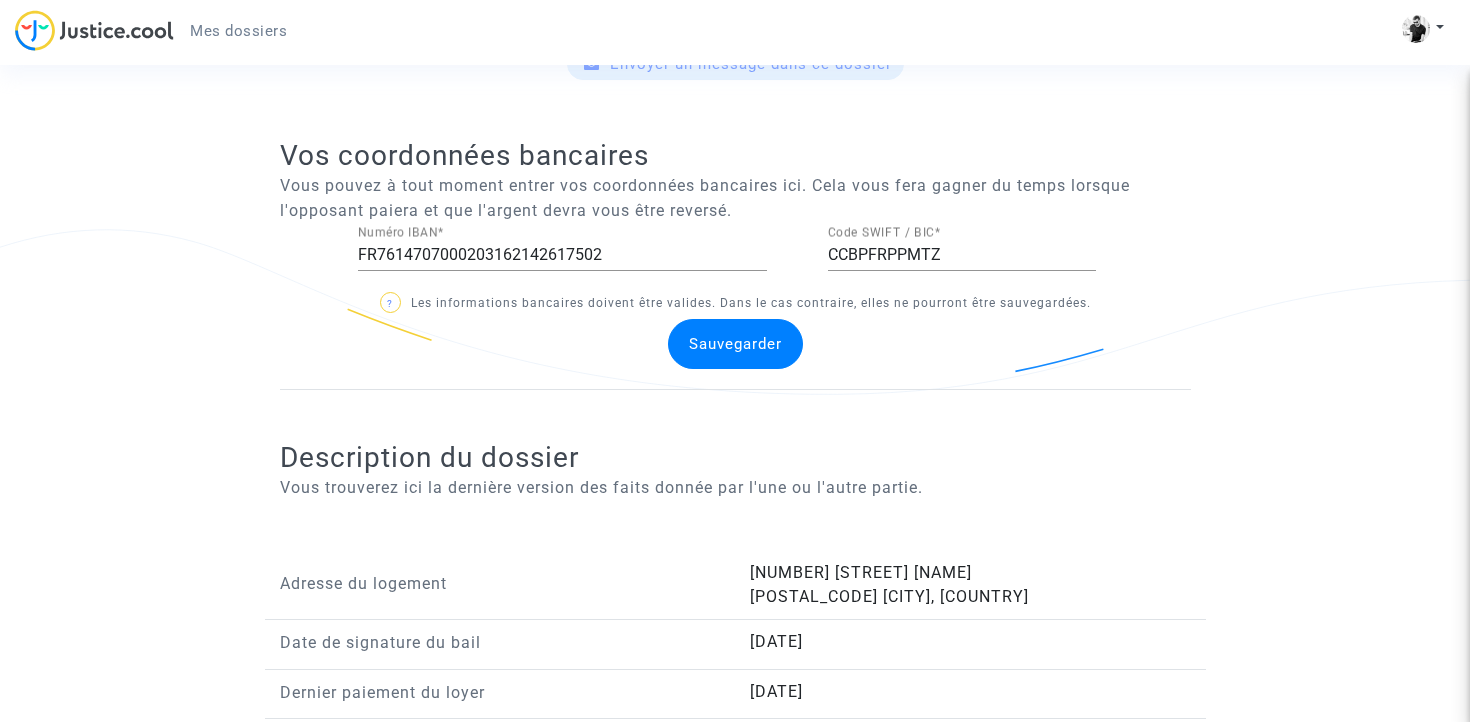 click on "Sauvegarder" at bounding box center (735, 344) 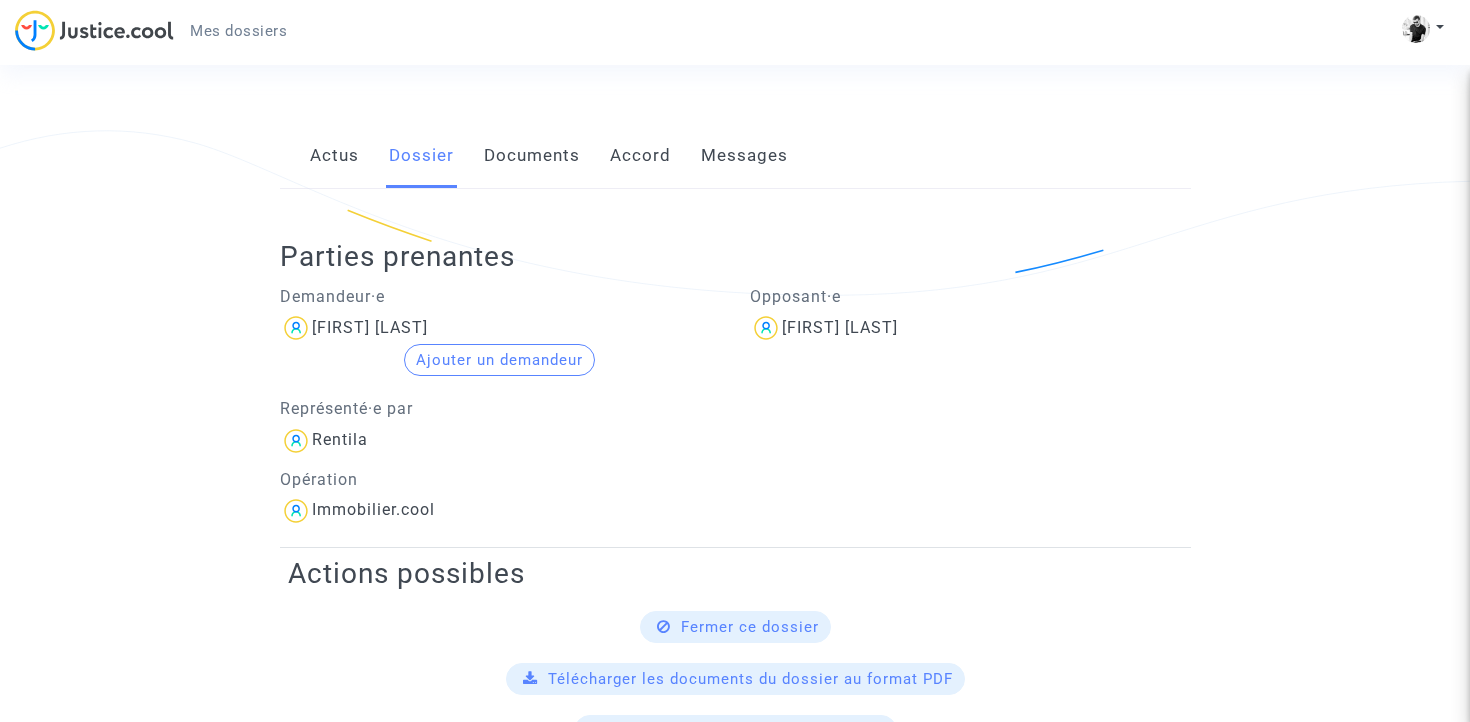 scroll, scrollTop: 372, scrollLeft: 0, axis: vertical 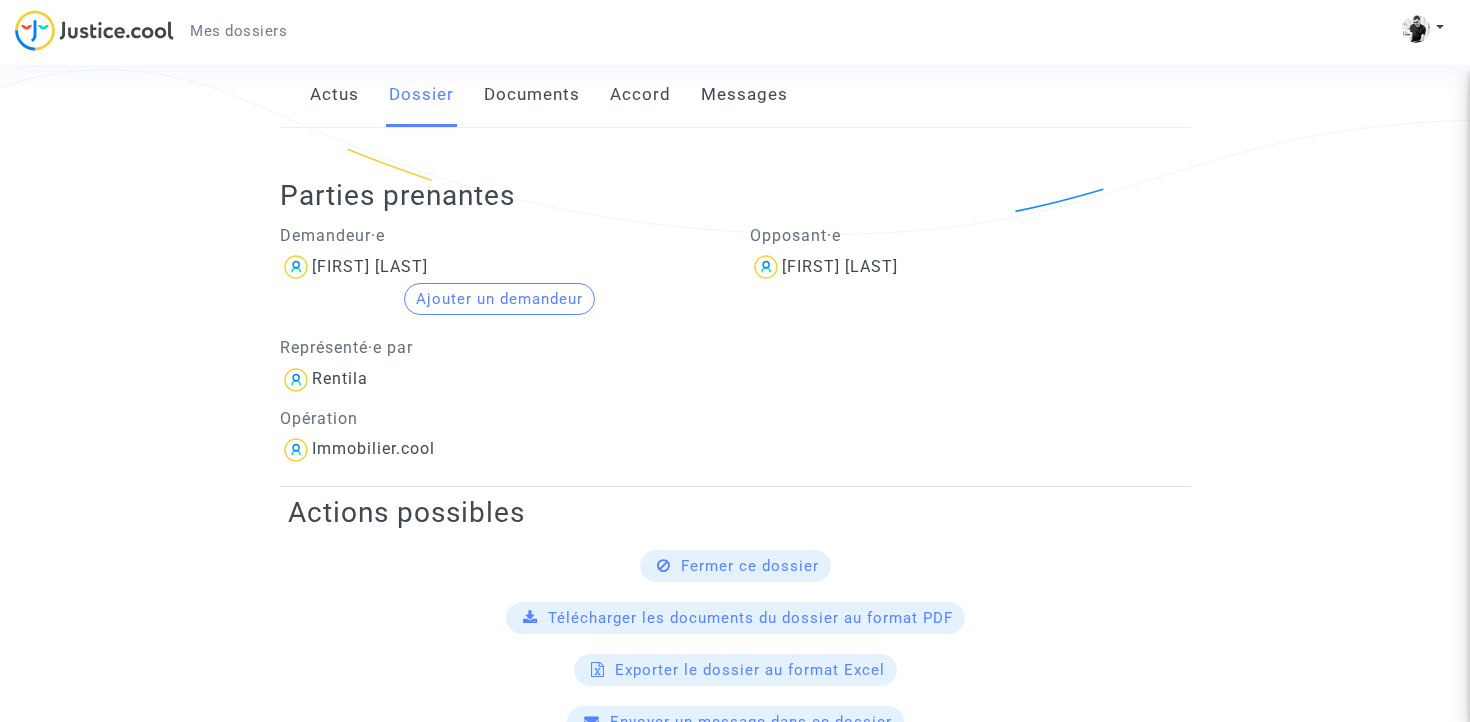 click on "Fermer ce dossier" at bounding box center [750, 566] 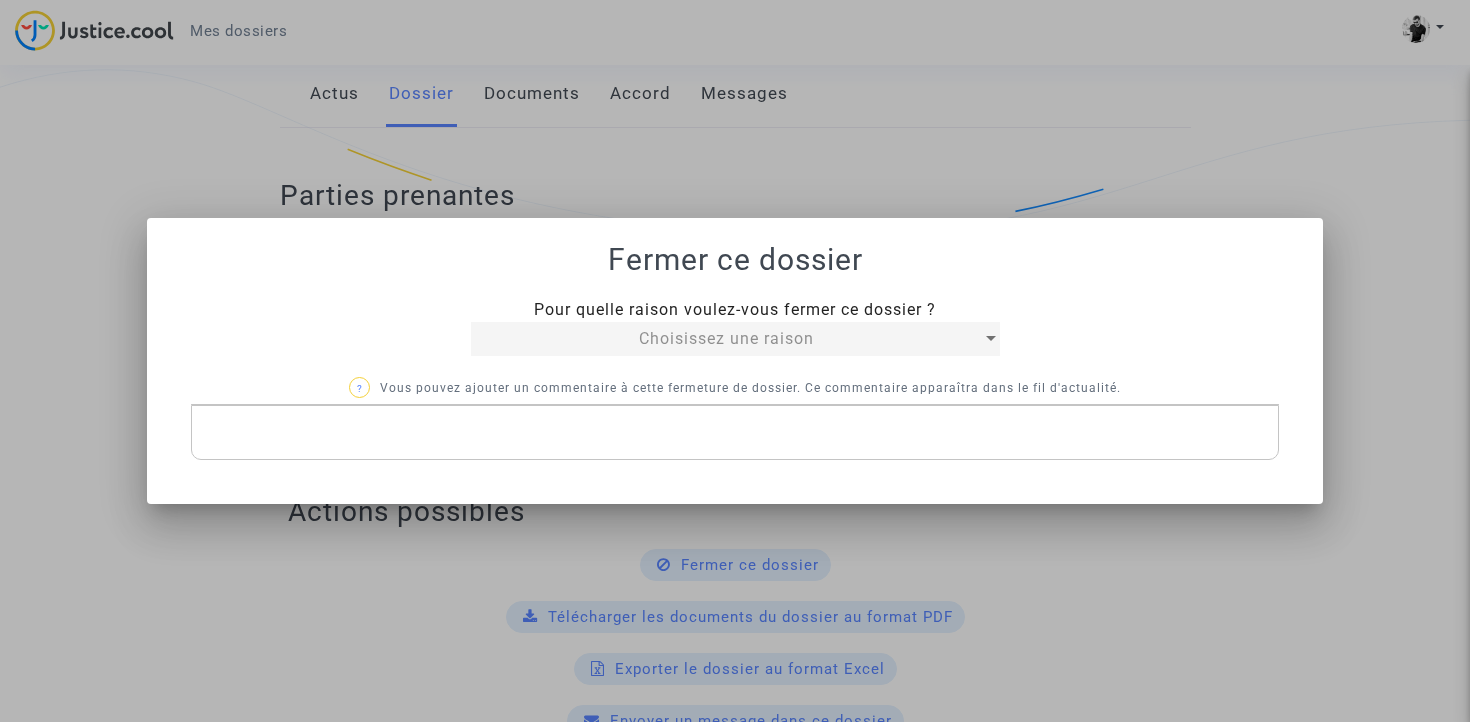 click at bounding box center (735, 361) 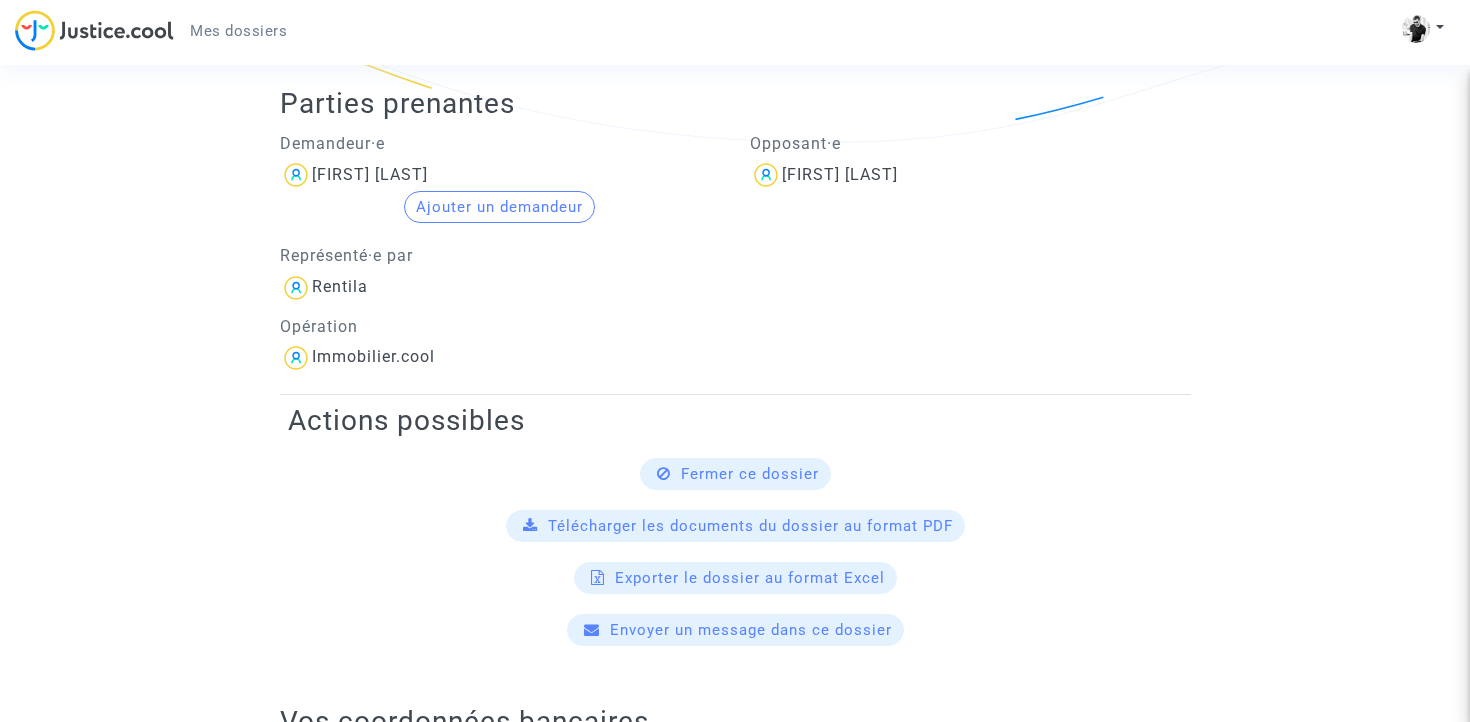 scroll, scrollTop: 583, scrollLeft: 0, axis: vertical 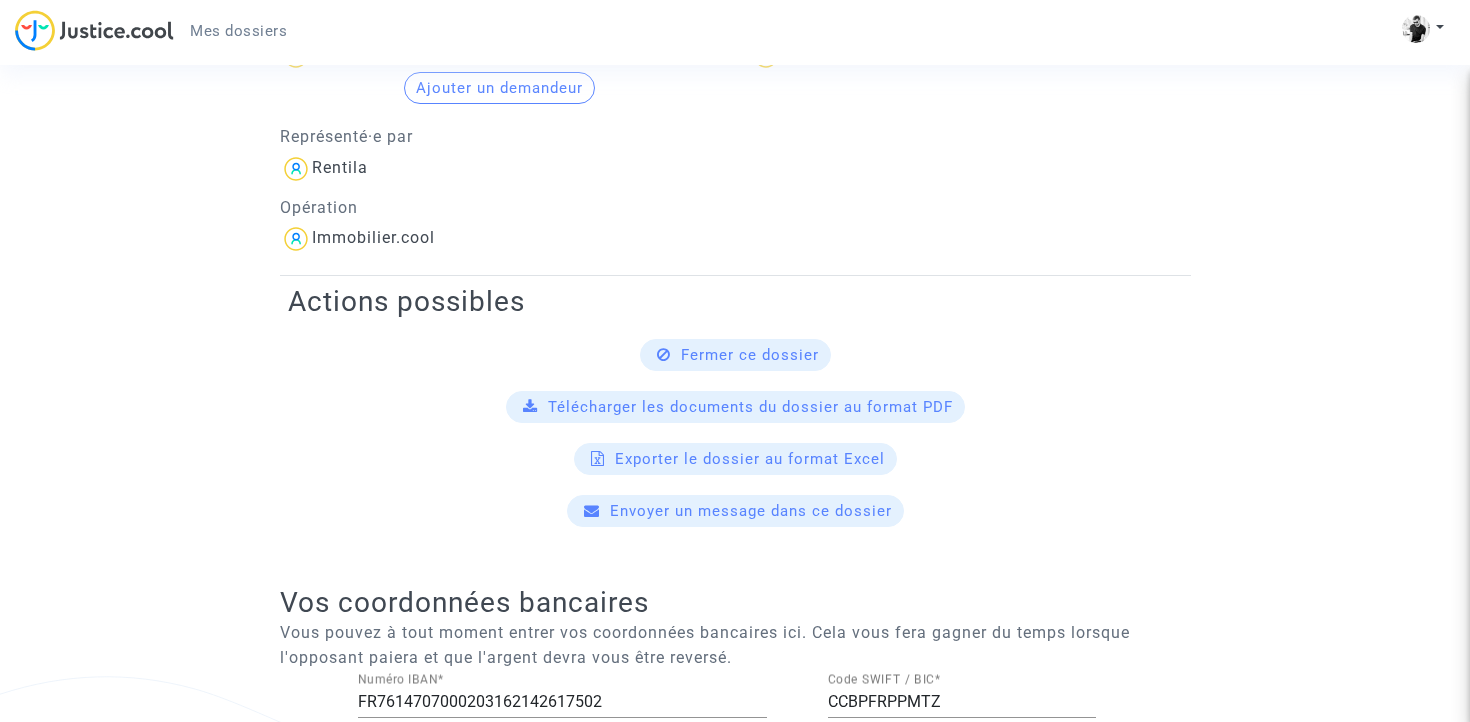 click on "Télécharger les documents du dossier au format PDF" at bounding box center [750, 355] 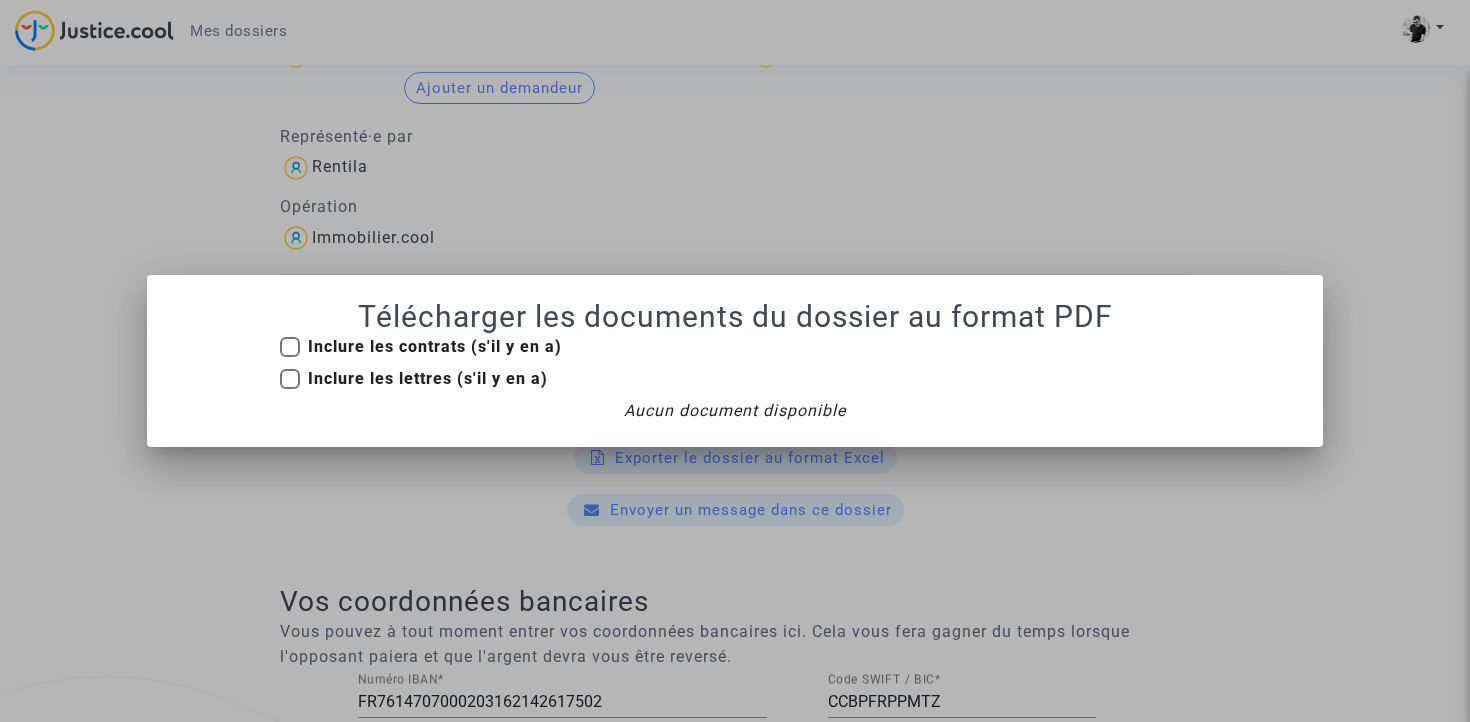 scroll, scrollTop: 0, scrollLeft: 0, axis: both 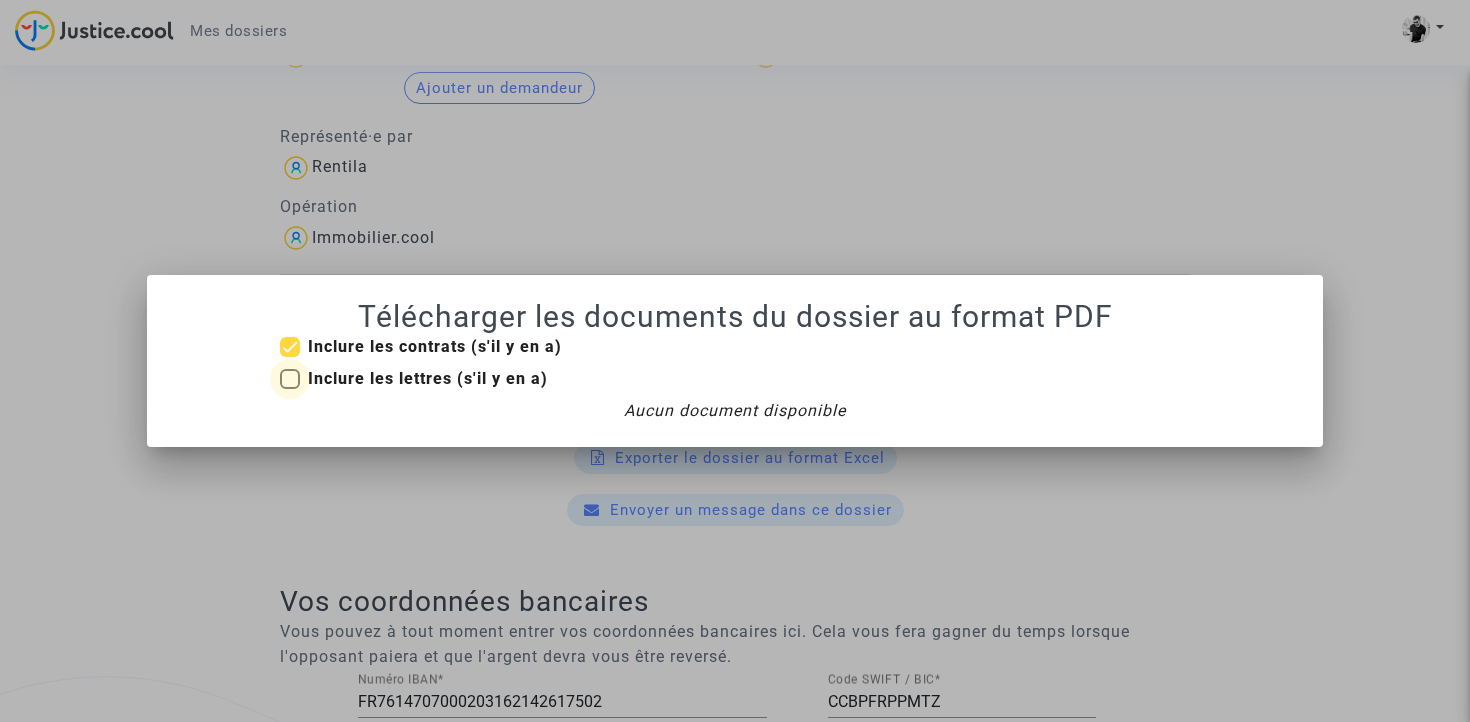 click on "Inclure les lettres (s'il y en a)" at bounding box center [428, 378] 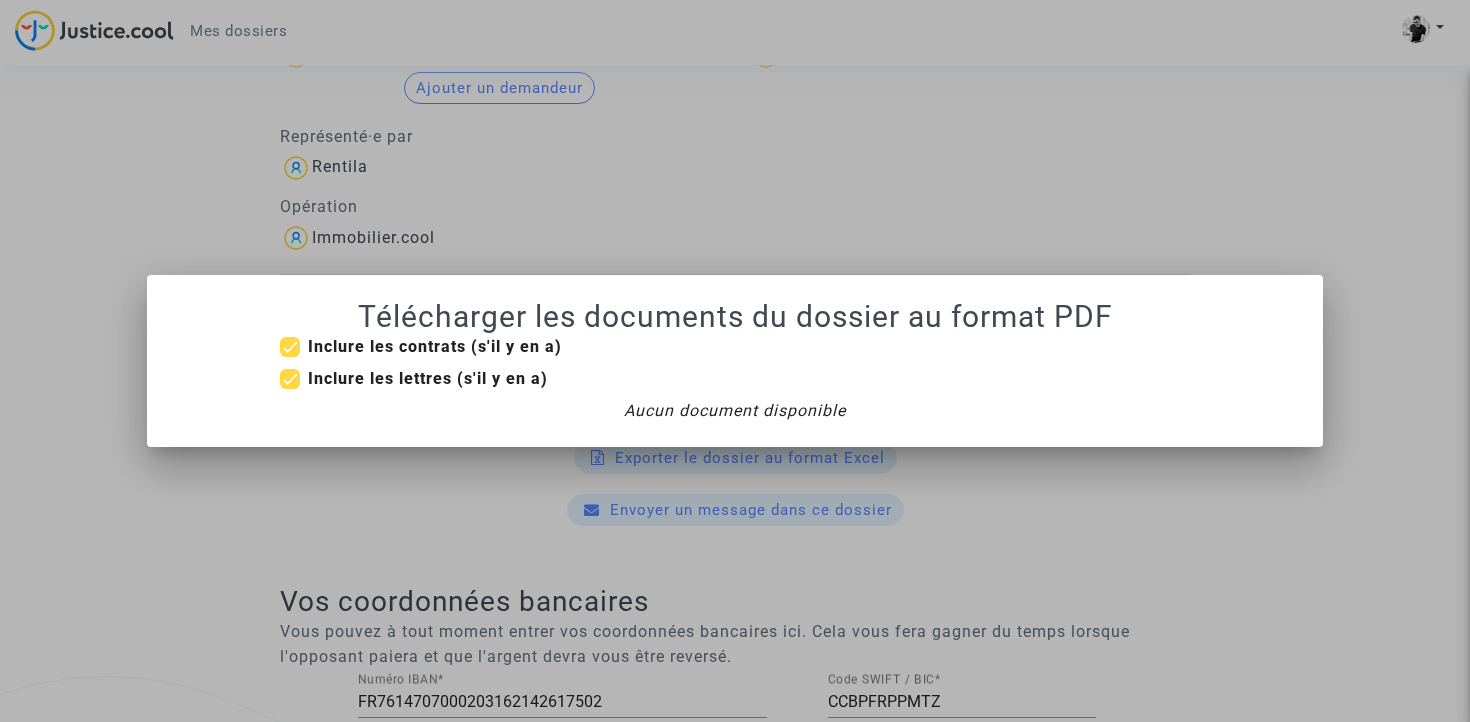click at bounding box center (735, 361) 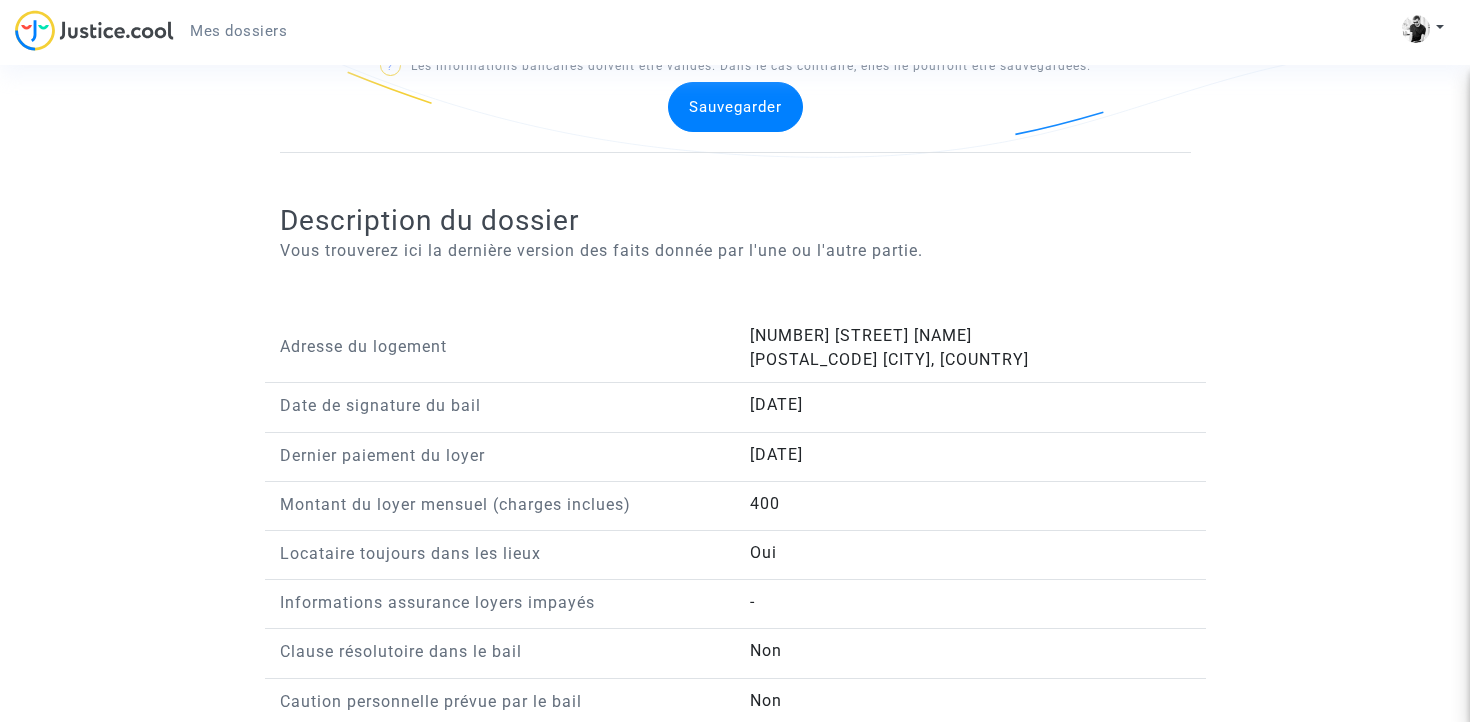 scroll, scrollTop: 973, scrollLeft: 0, axis: vertical 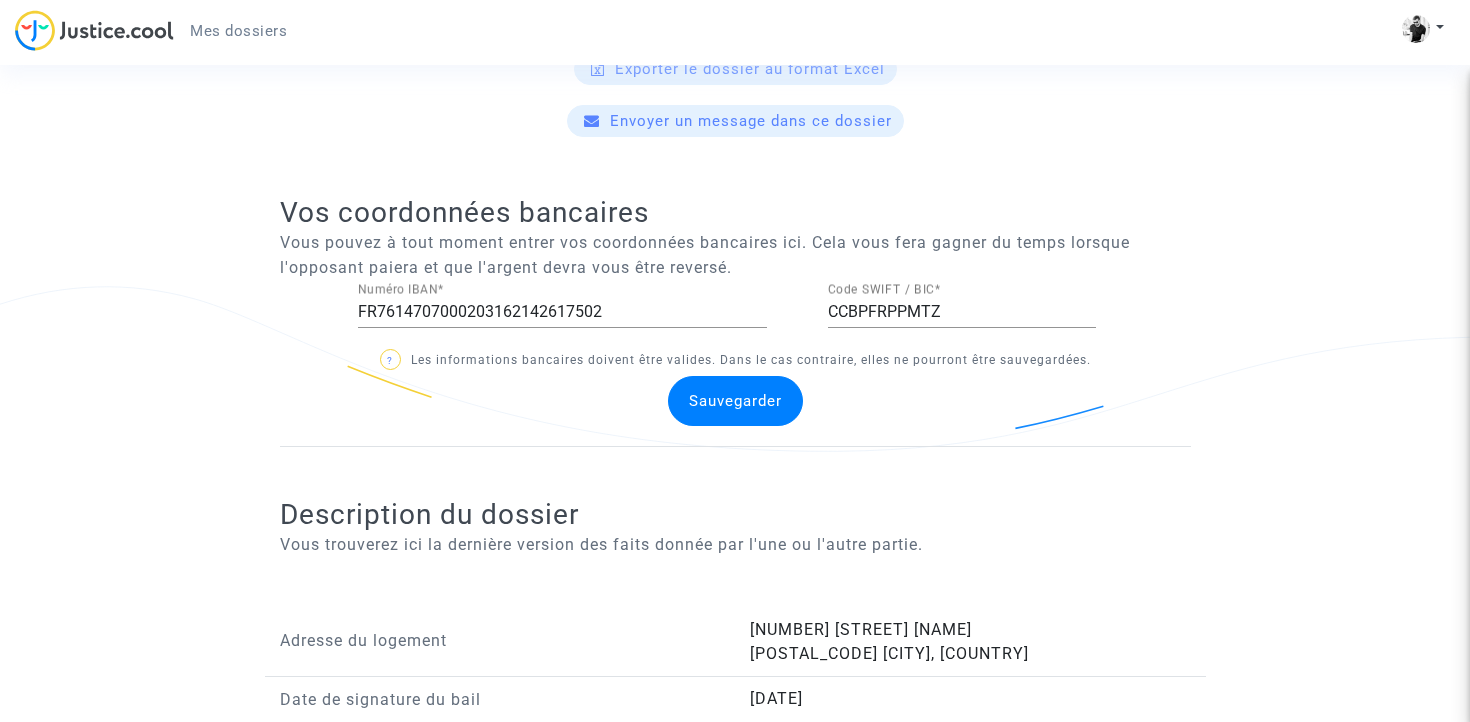 click on "Sauvegarder" at bounding box center [735, 401] 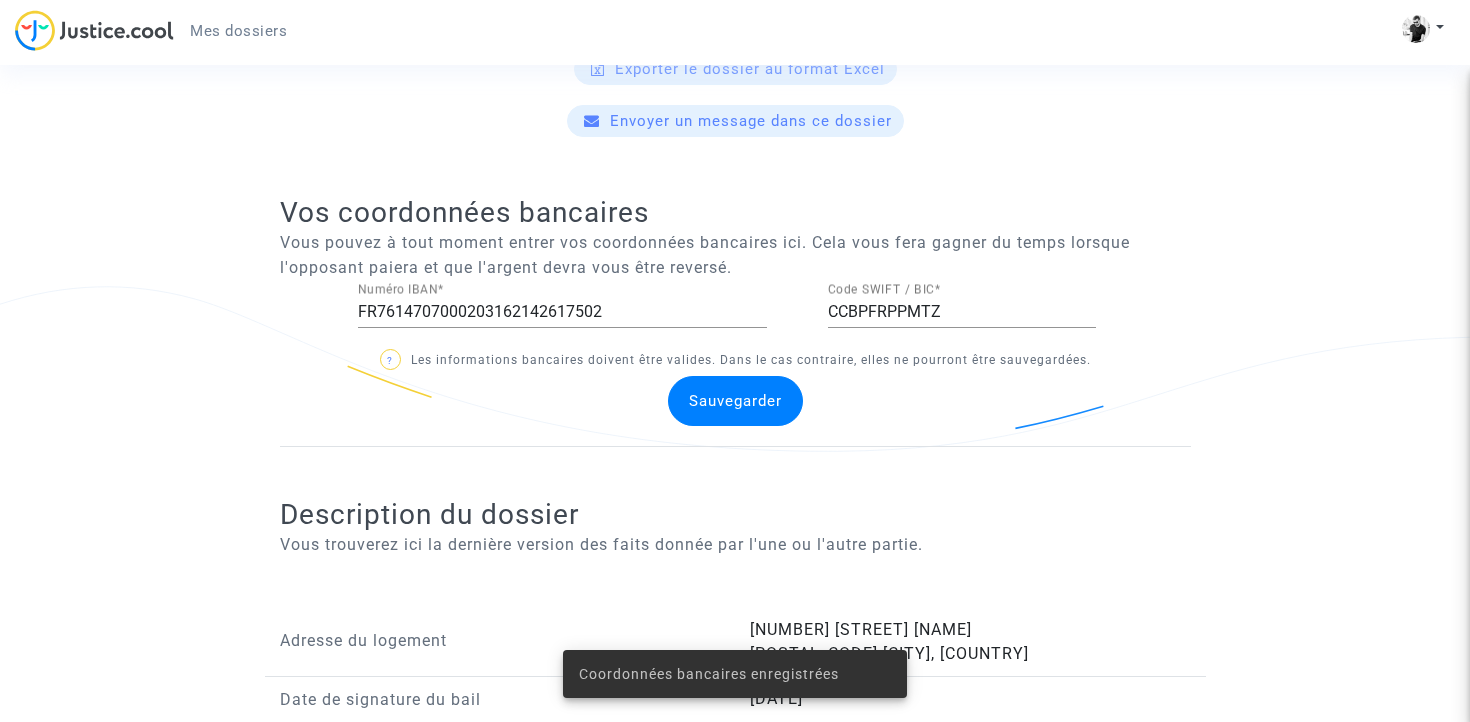 click on "Sauvegarder" at bounding box center [735, 401] 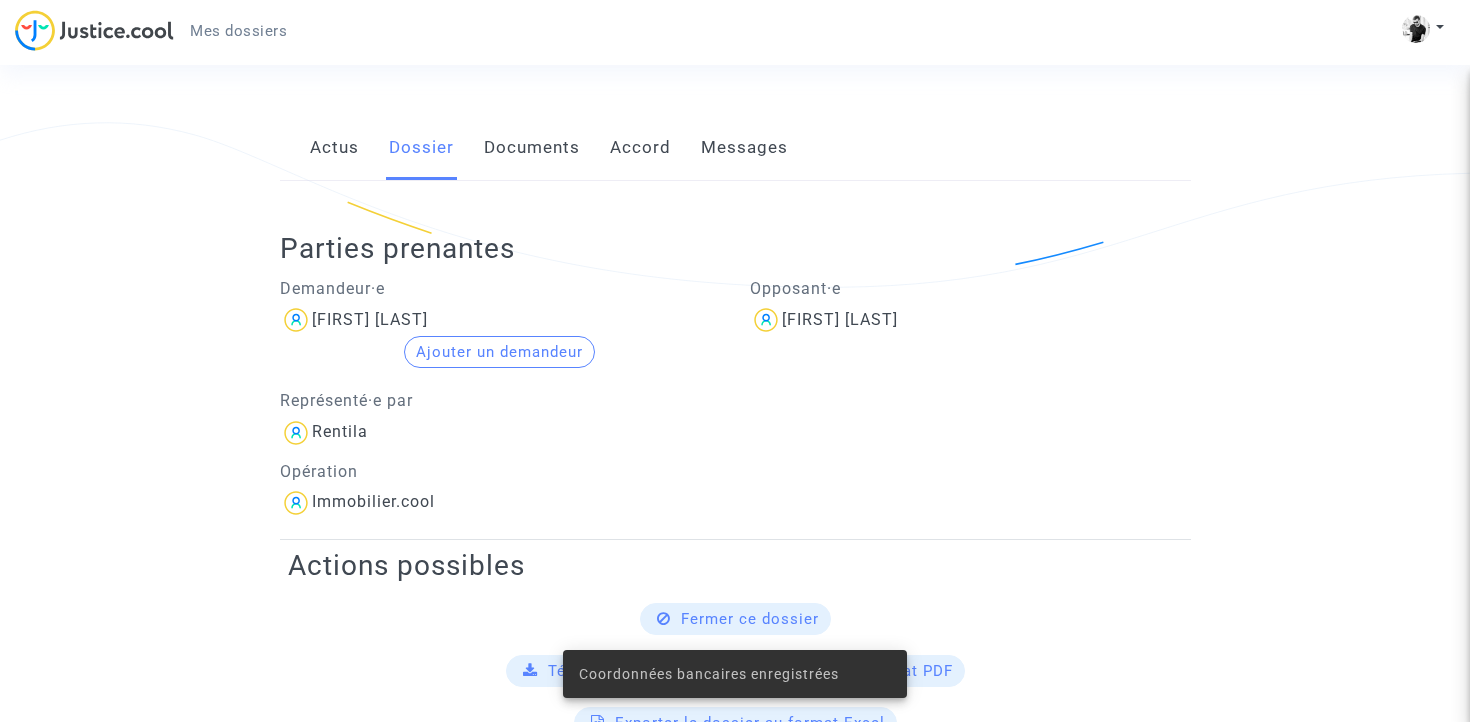 scroll, scrollTop: 0, scrollLeft: 0, axis: both 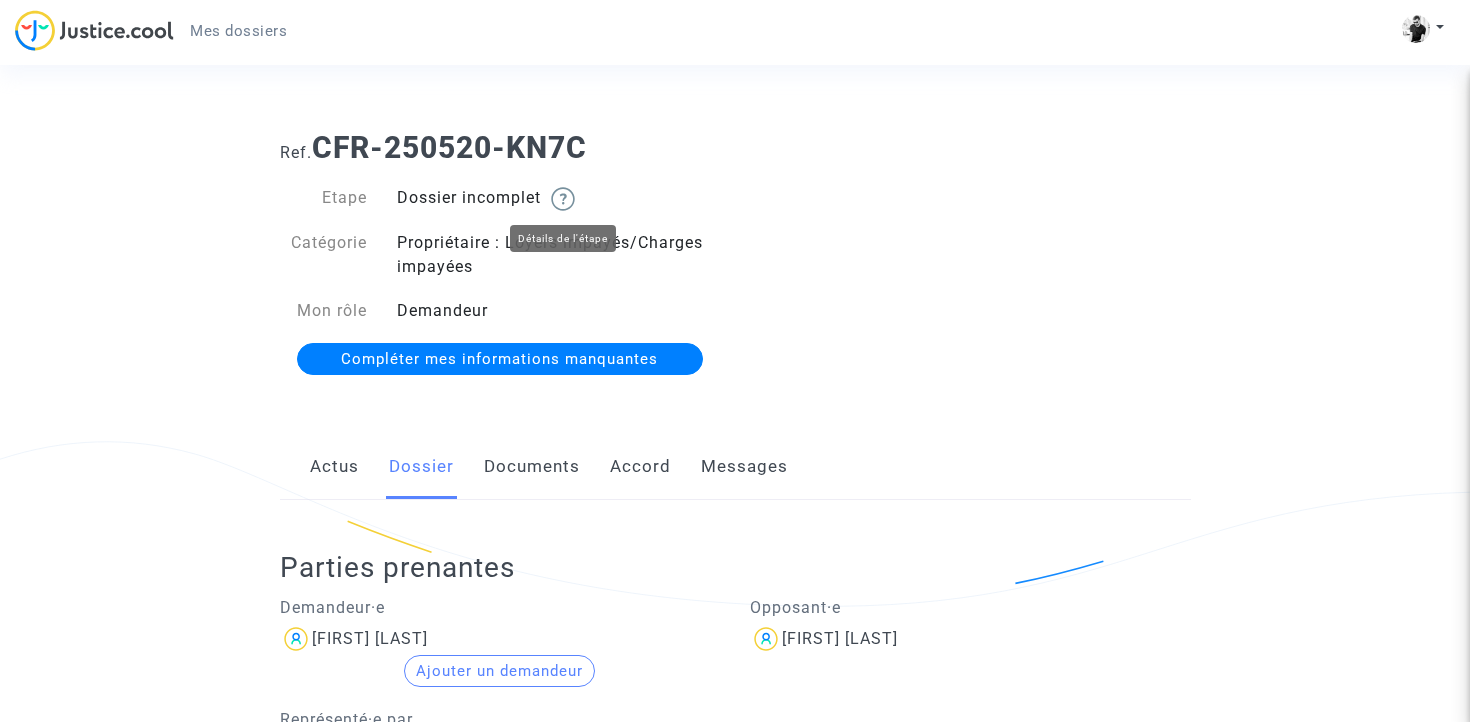 click at bounding box center (563, 199) 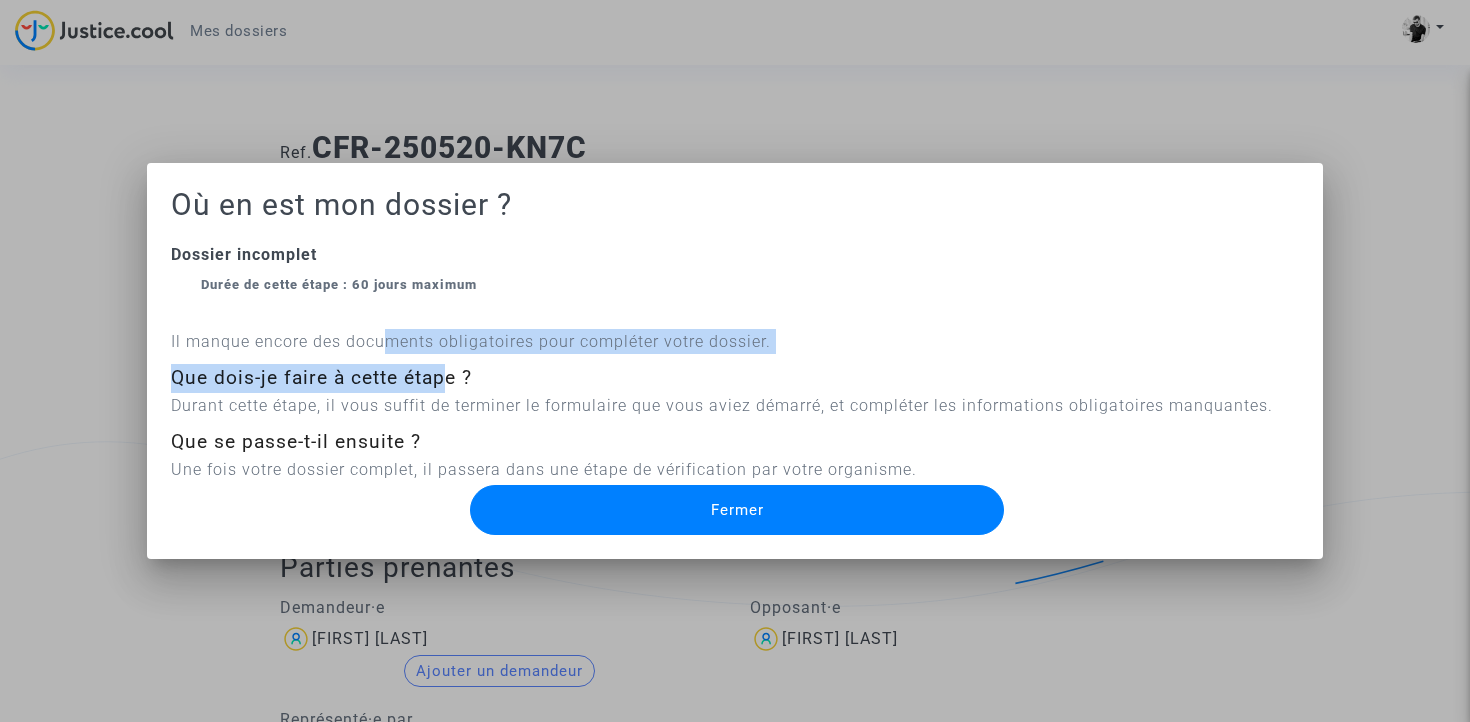 drag, startPoint x: 391, startPoint y: 340, endPoint x: 447, endPoint y: 377, distance: 67.11929 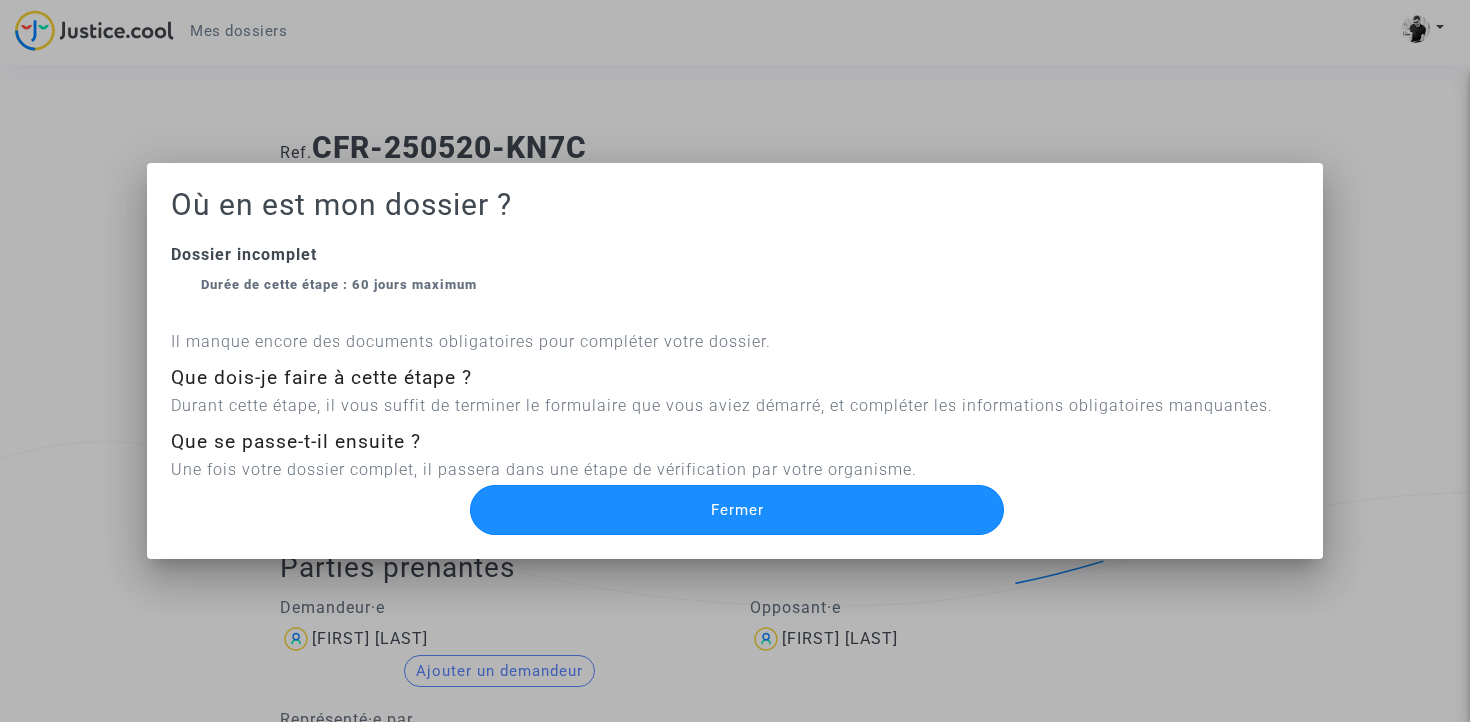 click on "Fermer" at bounding box center [737, 510] 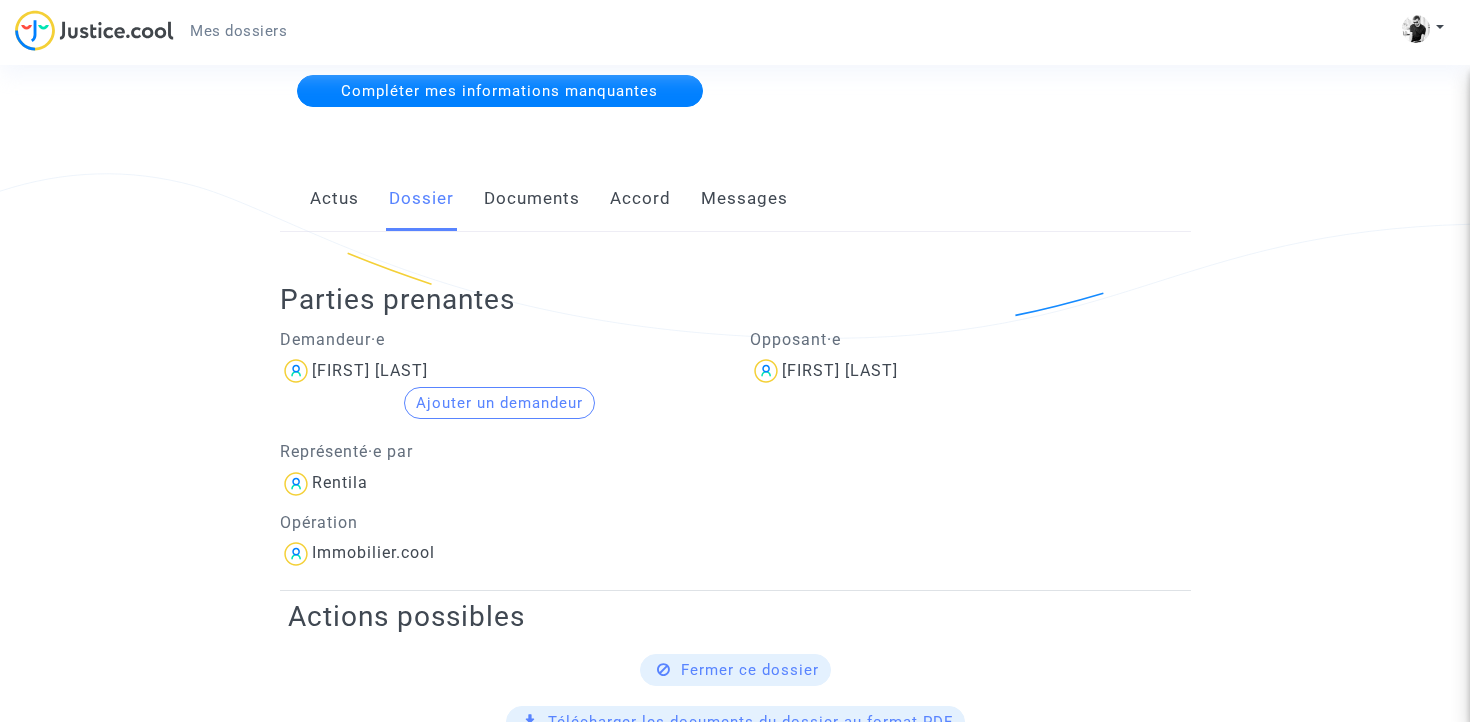 scroll, scrollTop: 291, scrollLeft: 0, axis: vertical 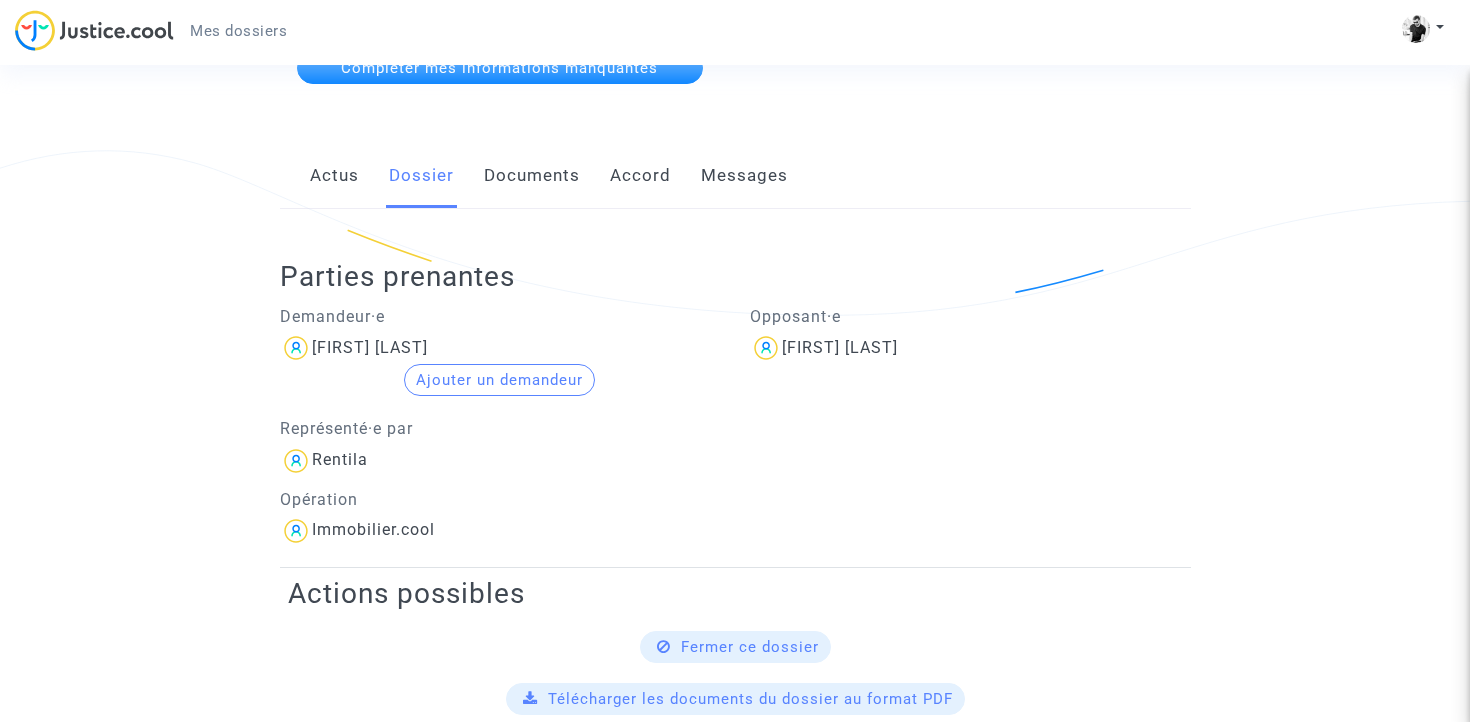 click on "Documents" at bounding box center [532, 176] 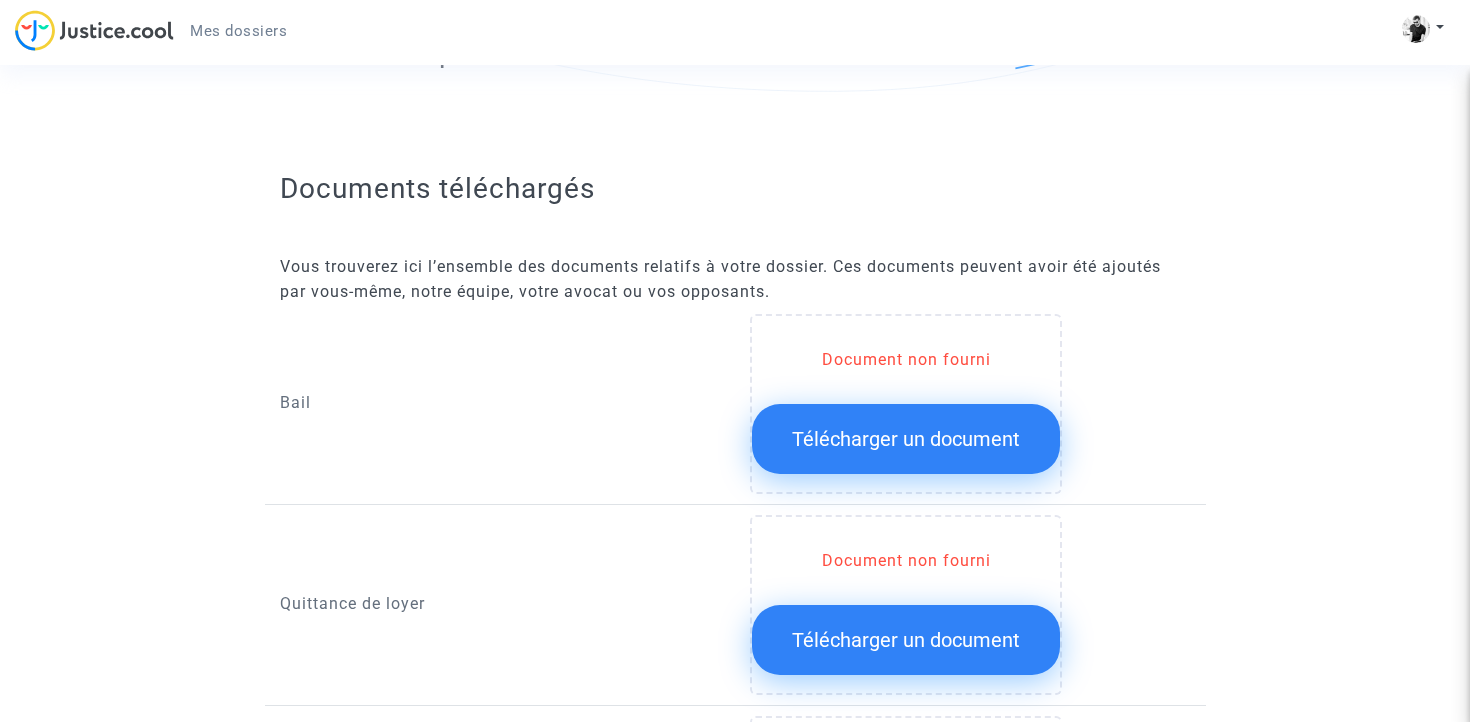scroll, scrollTop: 571, scrollLeft: 0, axis: vertical 